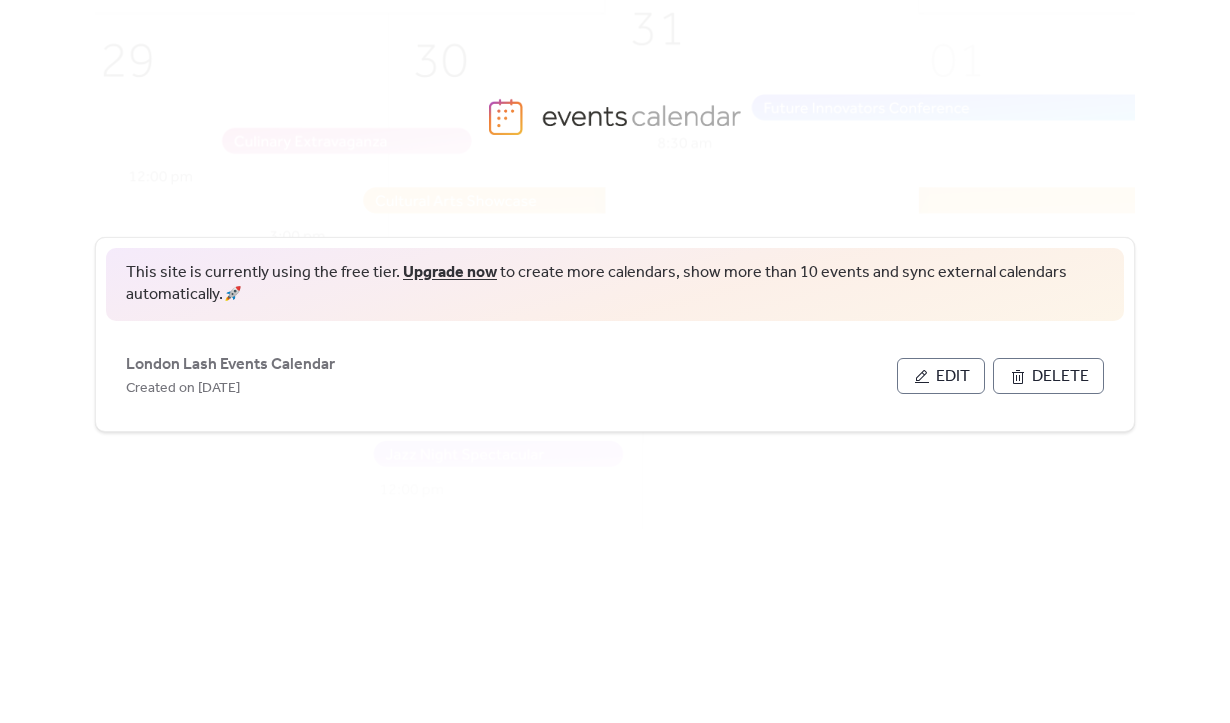 scroll, scrollTop: 0, scrollLeft: 0, axis: both 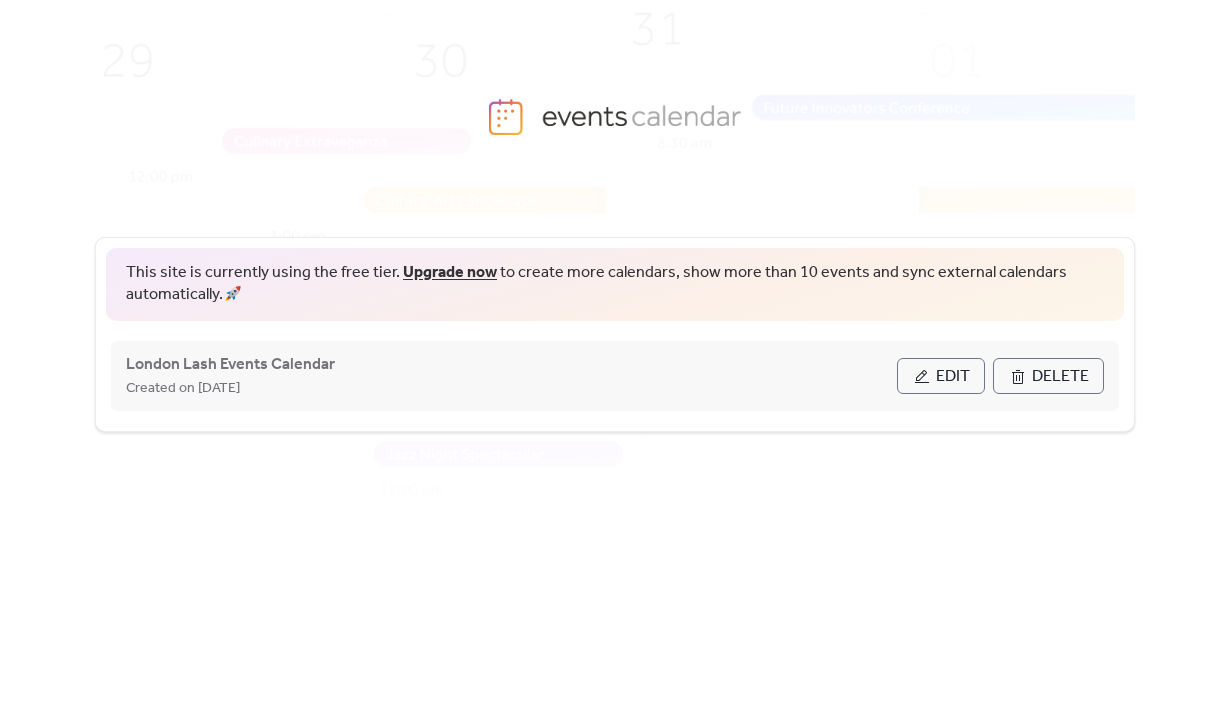 click on "Edit" at bounding box center (953, 377) 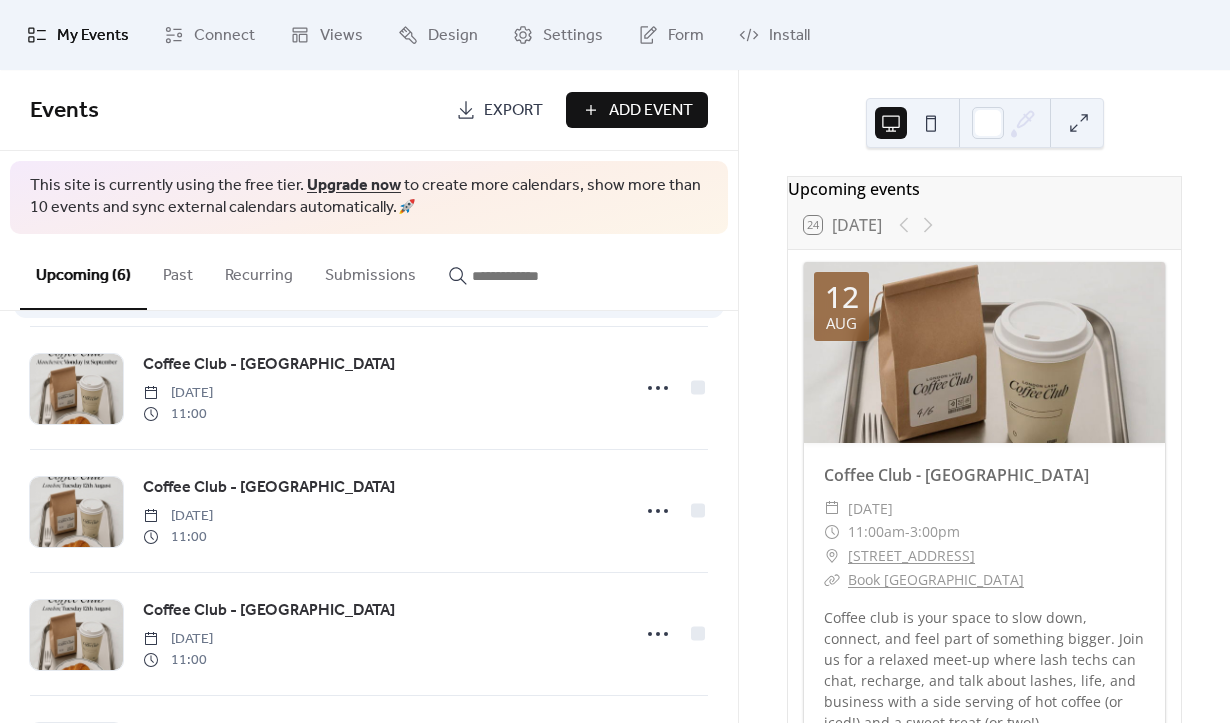 scroll, scrollTop: 245, scrollLeft: 0, axis: vertical 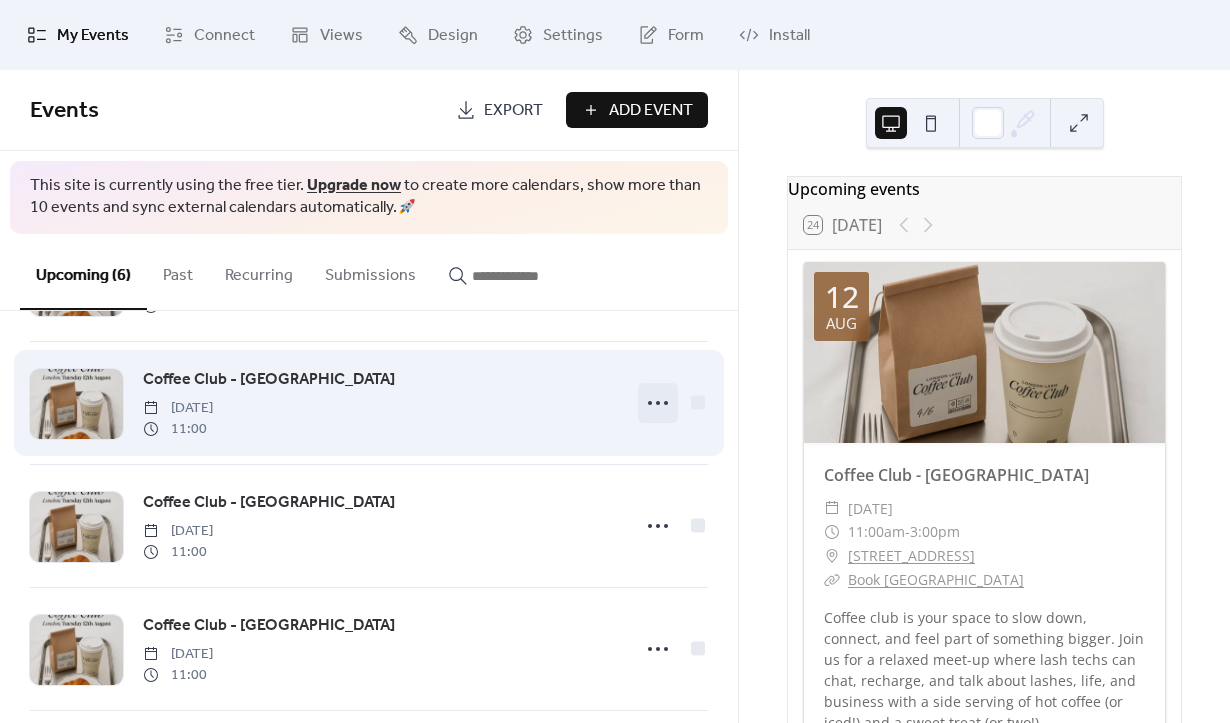 click 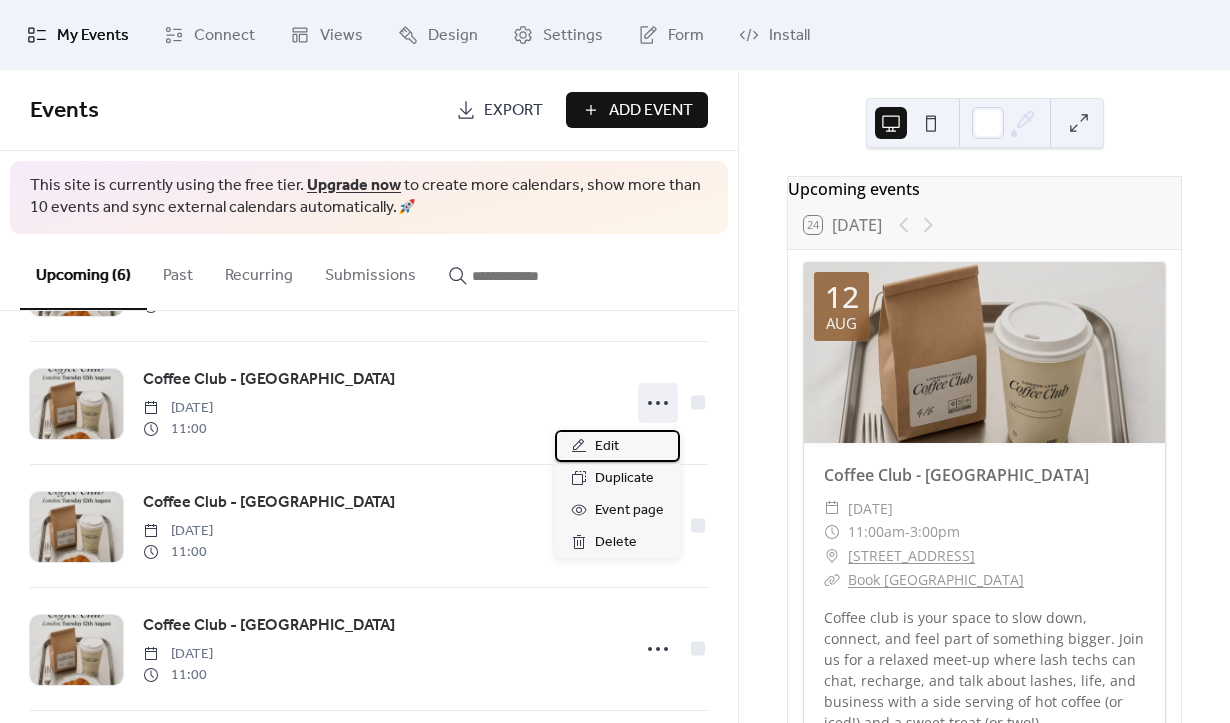 click on "Edit" at bounding box center [617, 446] 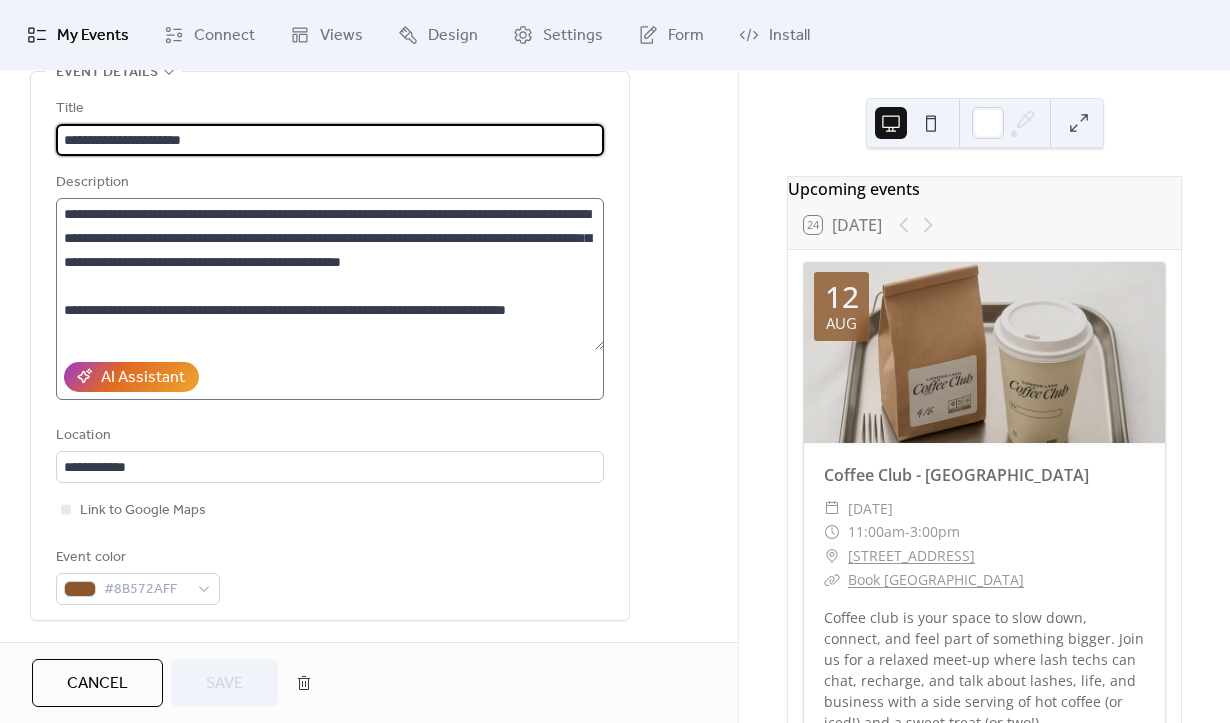 scroll, scrollTop: 309, scrollLeft: 0, axis: vertical 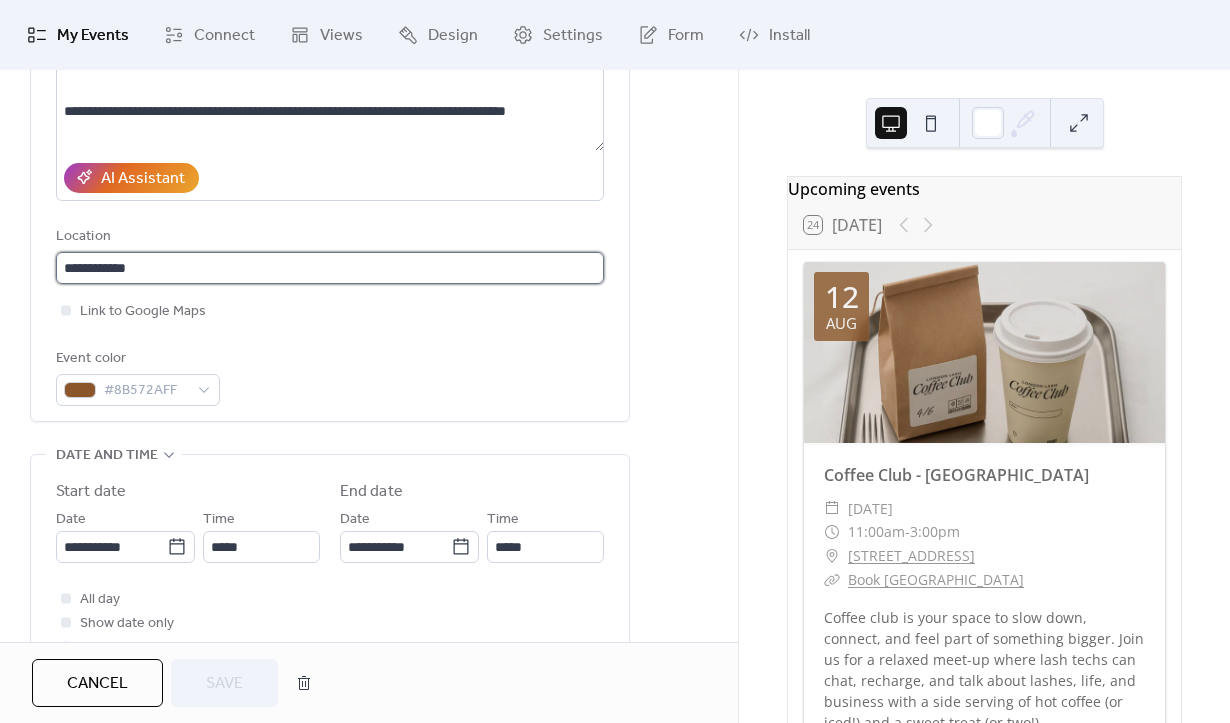 click on "**********" at bounding box center [330, 268] 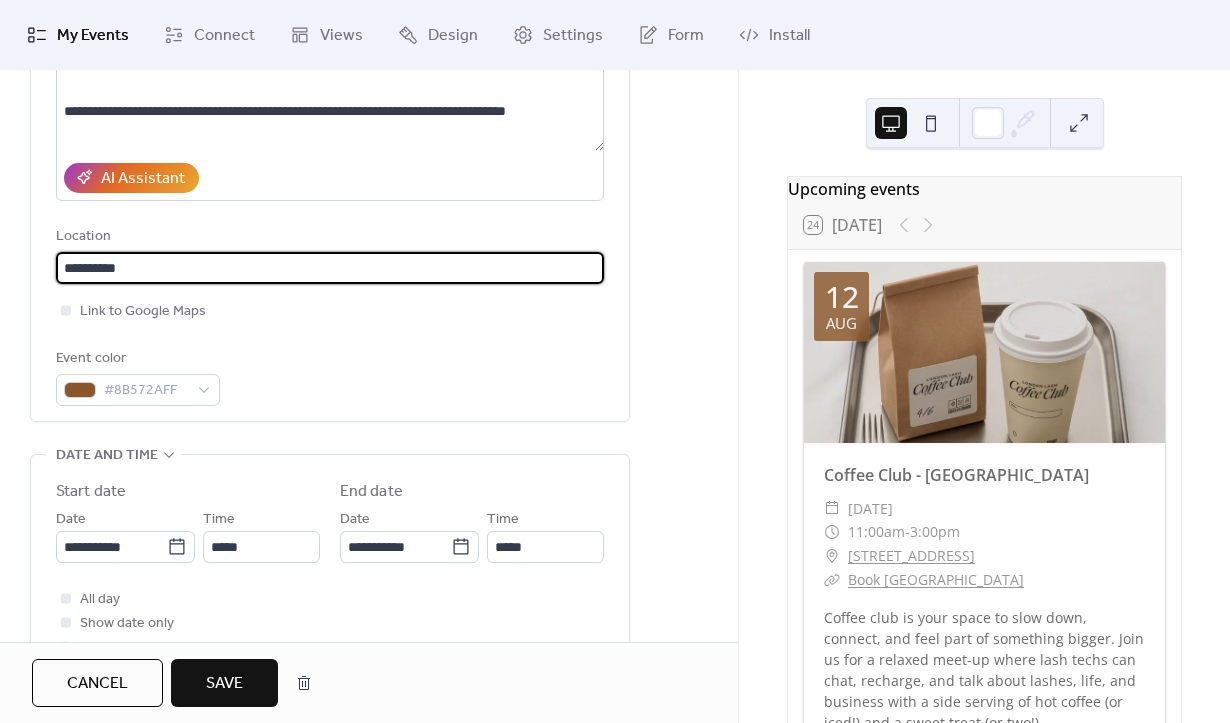type on "**********" 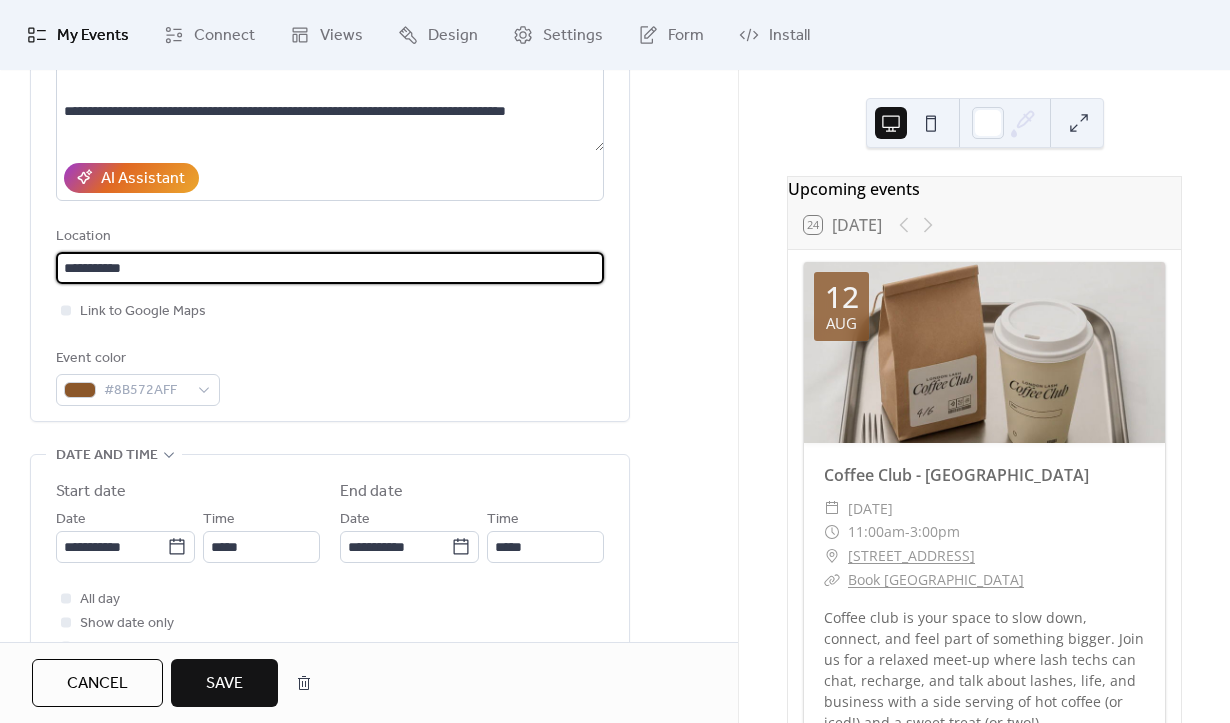 drag, startPoint x: 129, startPoint y: 281, endPoint x: 5, endPoint y: 281, distance: 124 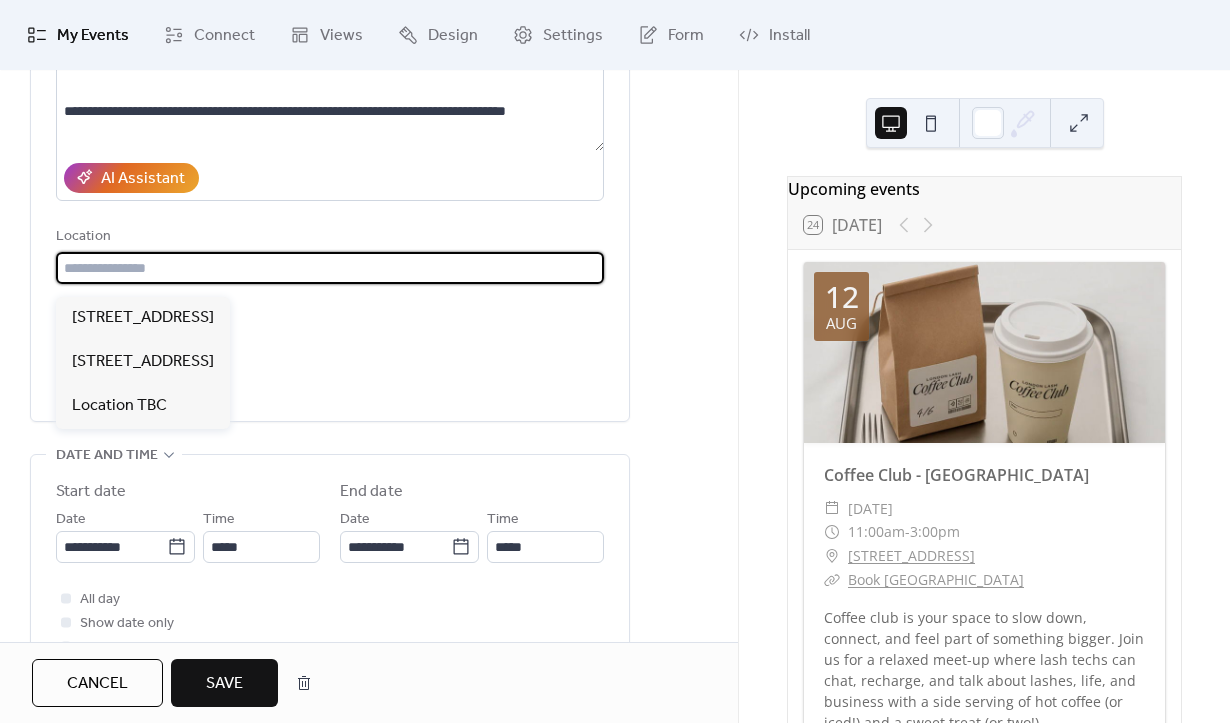 click at bounding box center [330, 268] 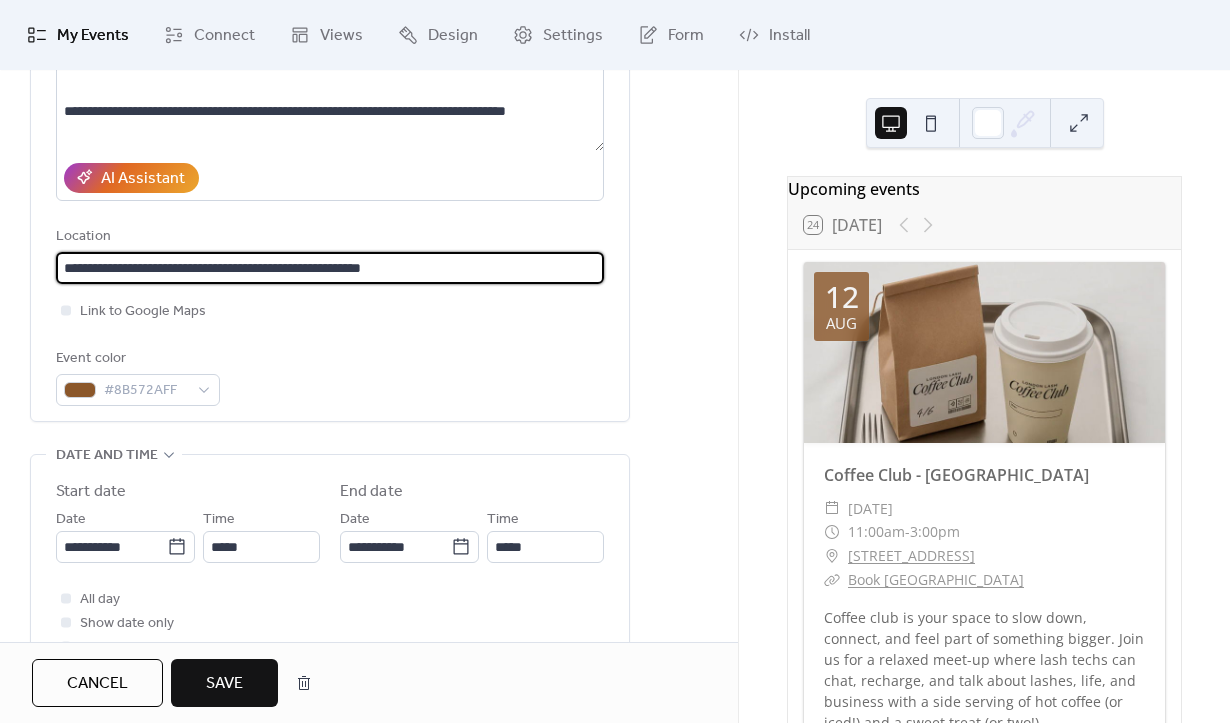drag, startPoint x: 153, startPoint y: 279, endPoint x: 28, endPoint y: 268, distance: 125.48307 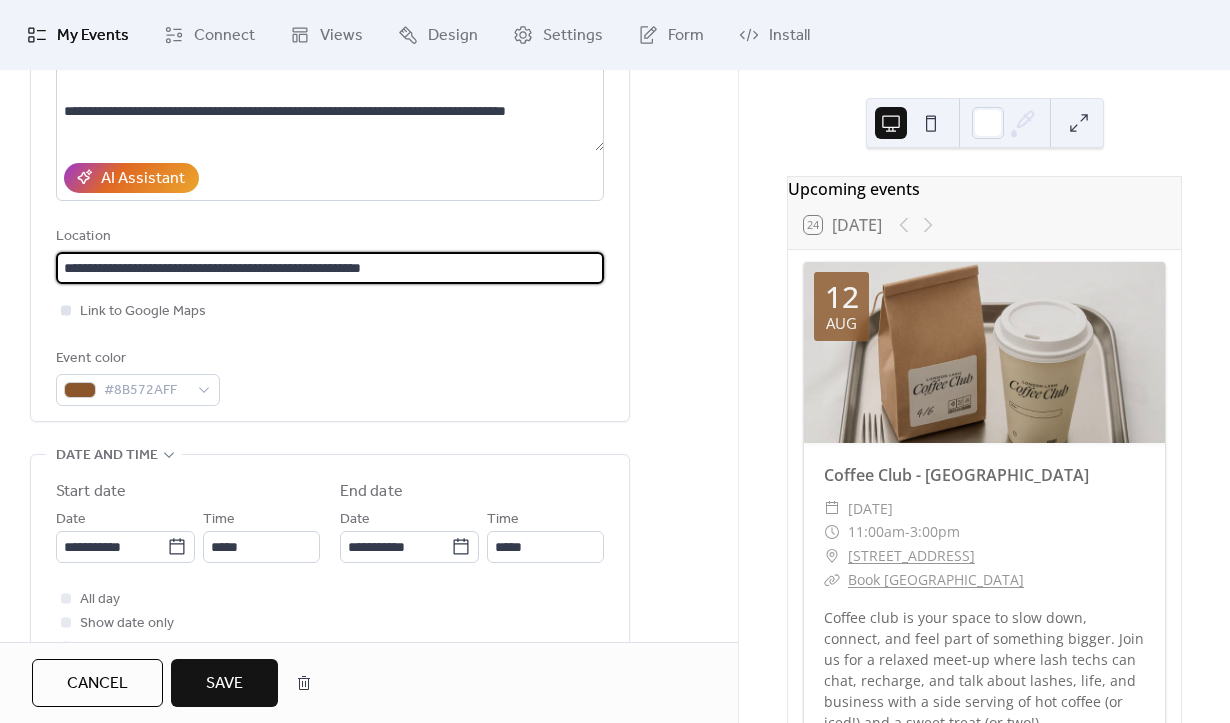 type on "**********" 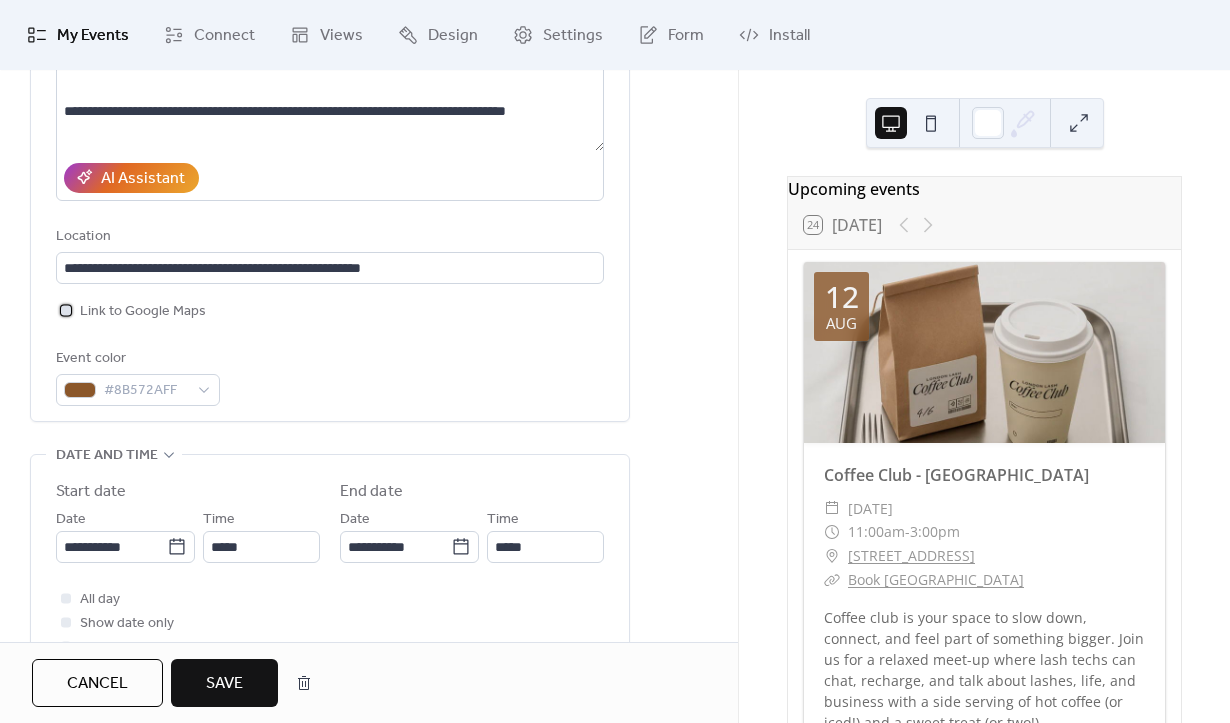 click at bounding box center (66, 310) 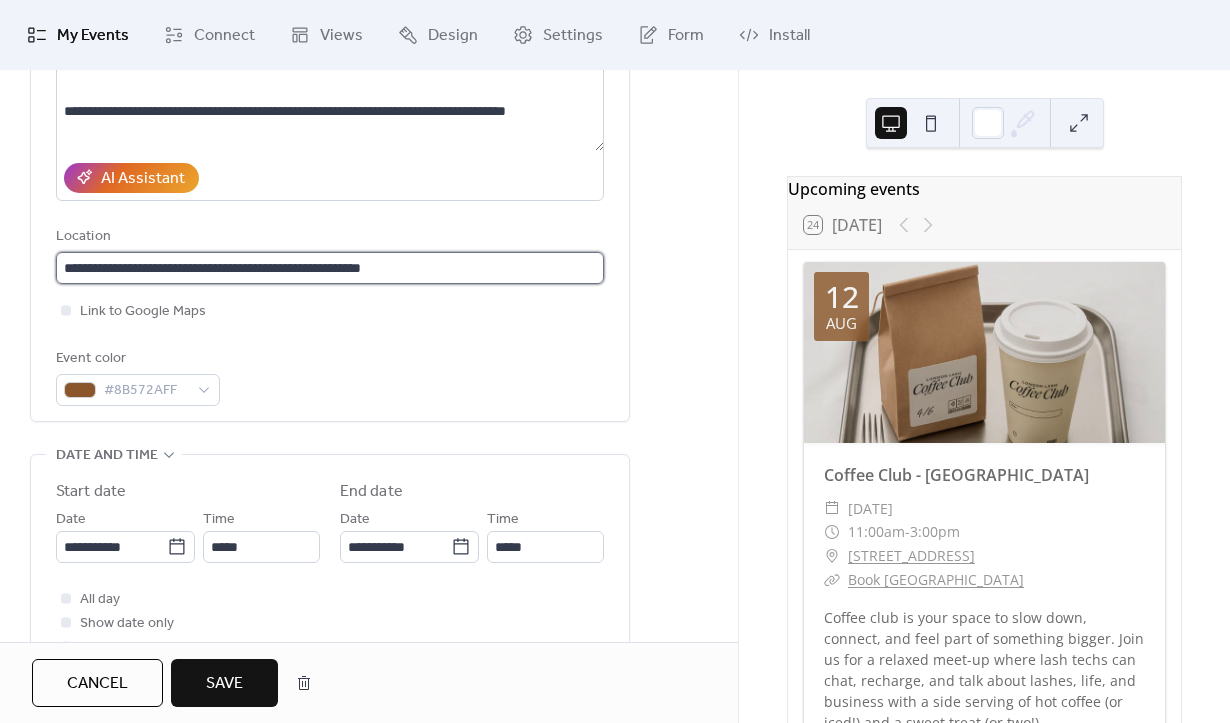 click on "**********" at bounding box center [330, 268] 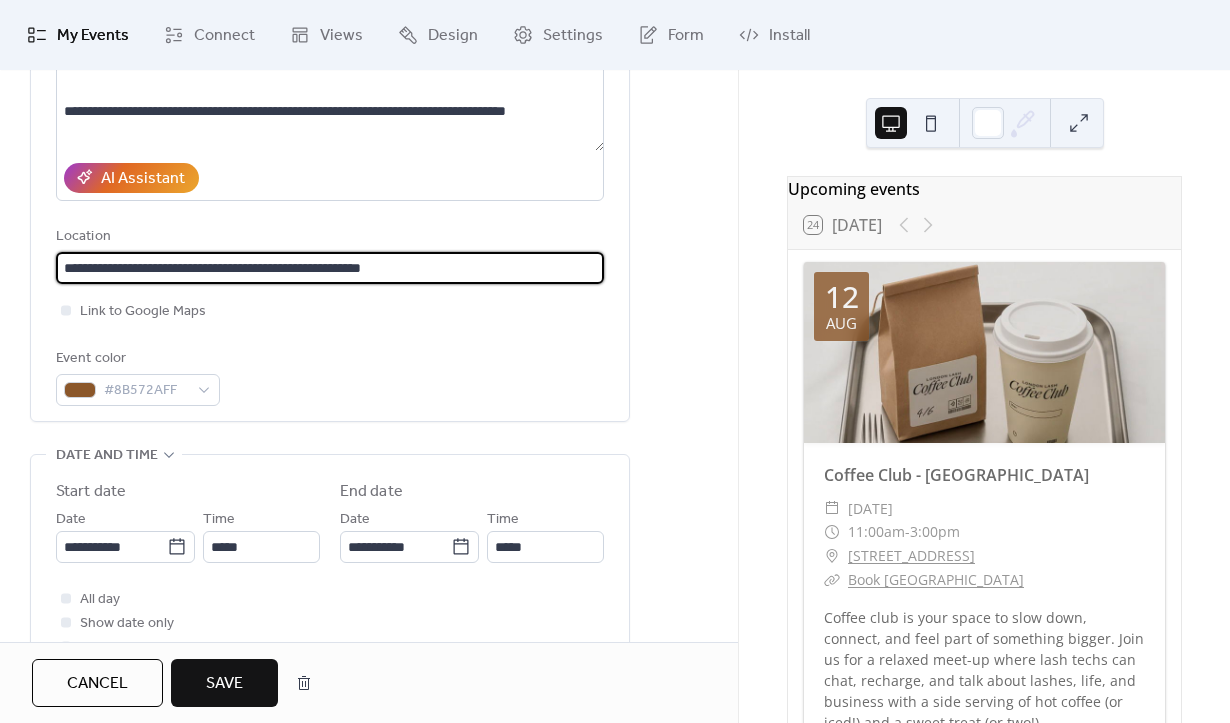 type 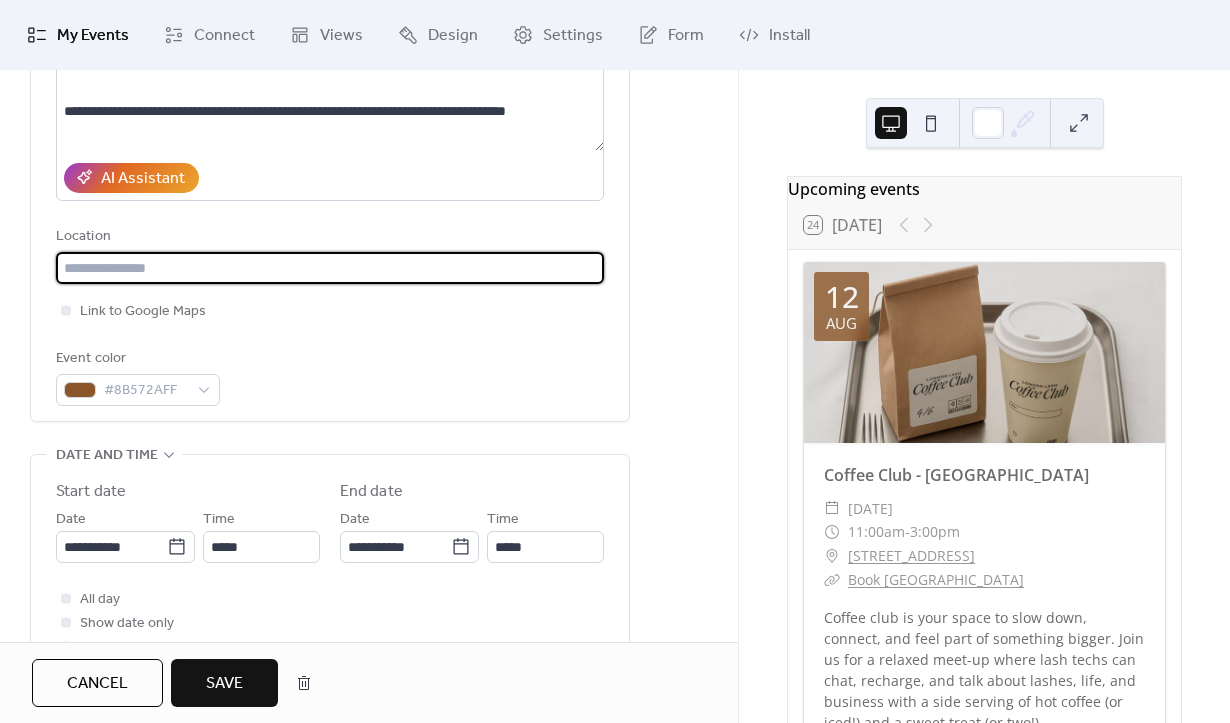 click on "Event color #8B572AFF" at bounding box center (330, 376) 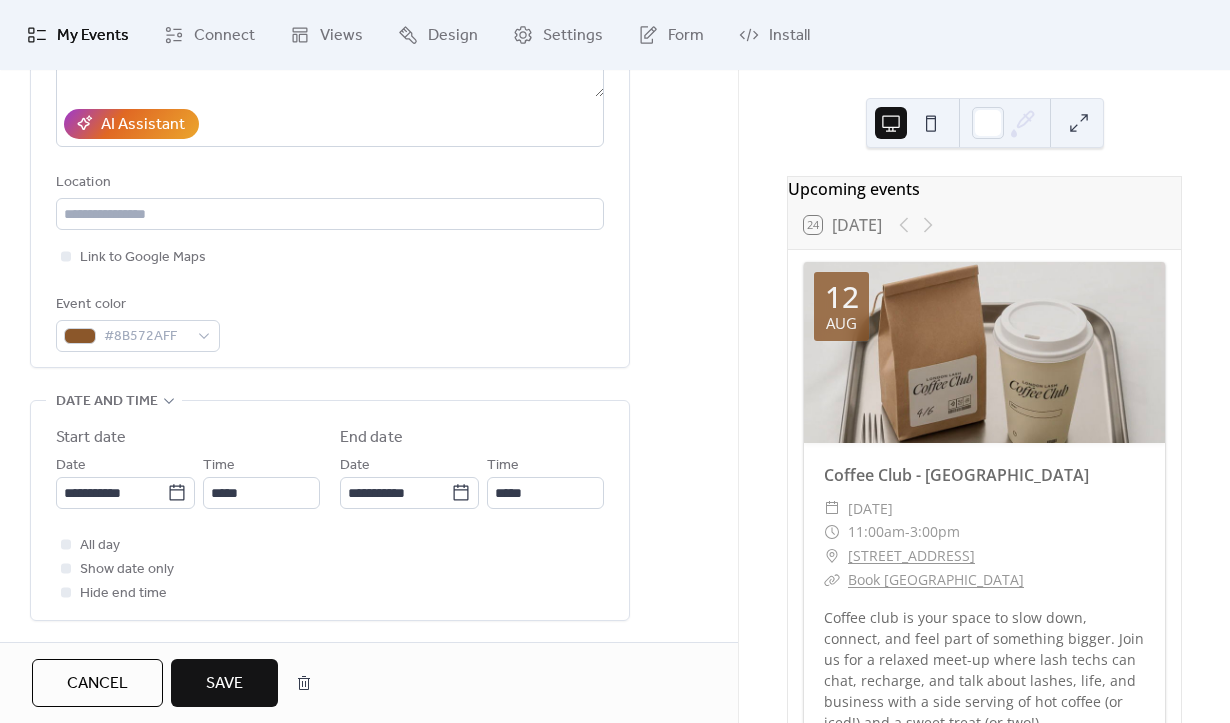 scroll, scrollTop: 480, scrollLeft: 0, axis: vertical 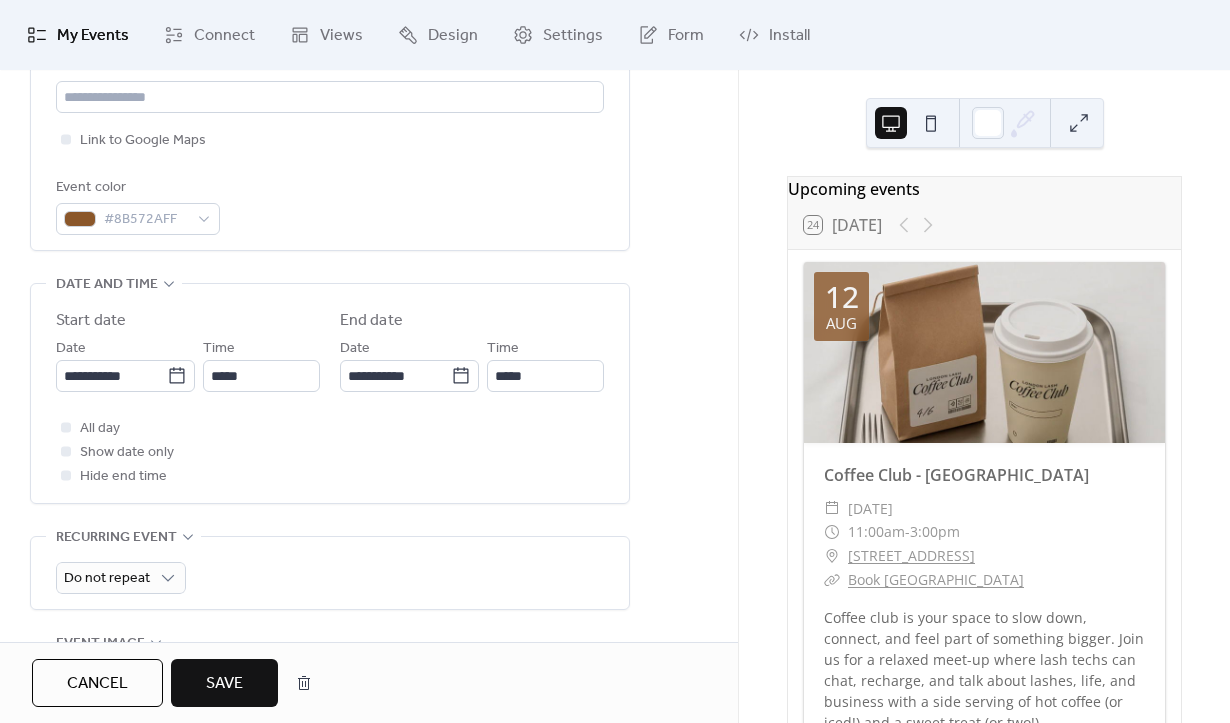 click on "Save" at bounding box center (224, 684) 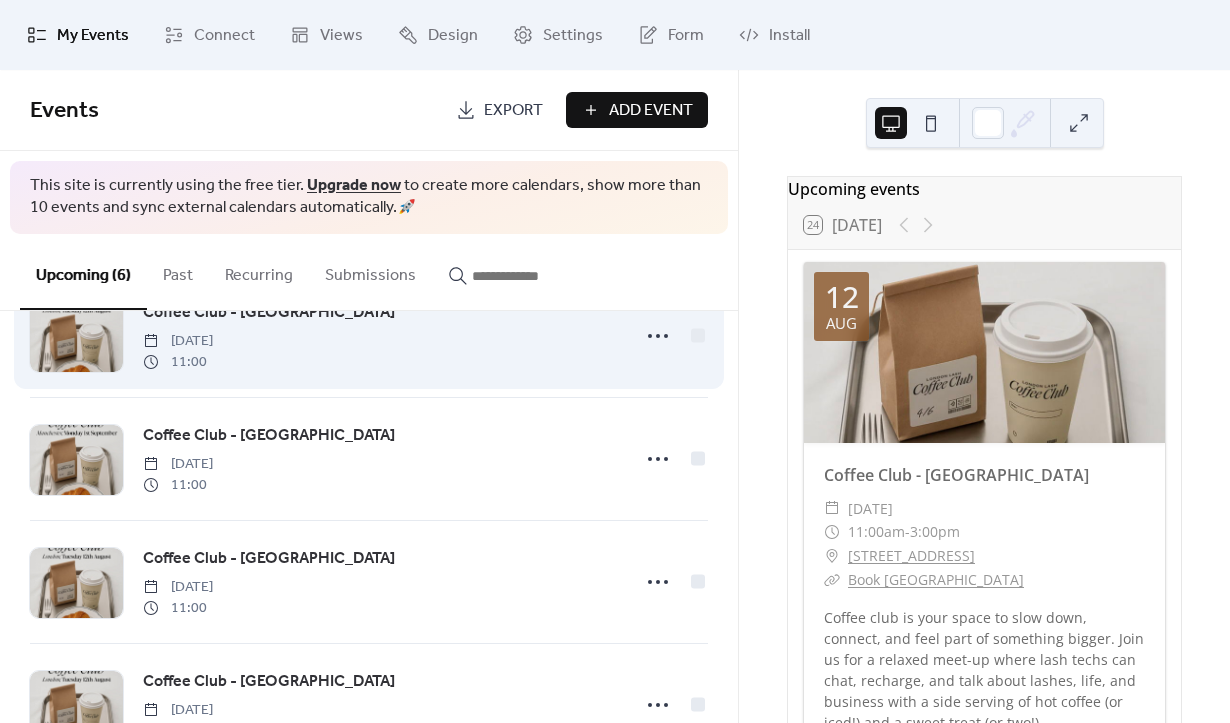 scroll, scrollTop: 65, scrollLeft: 0, axis: vertical 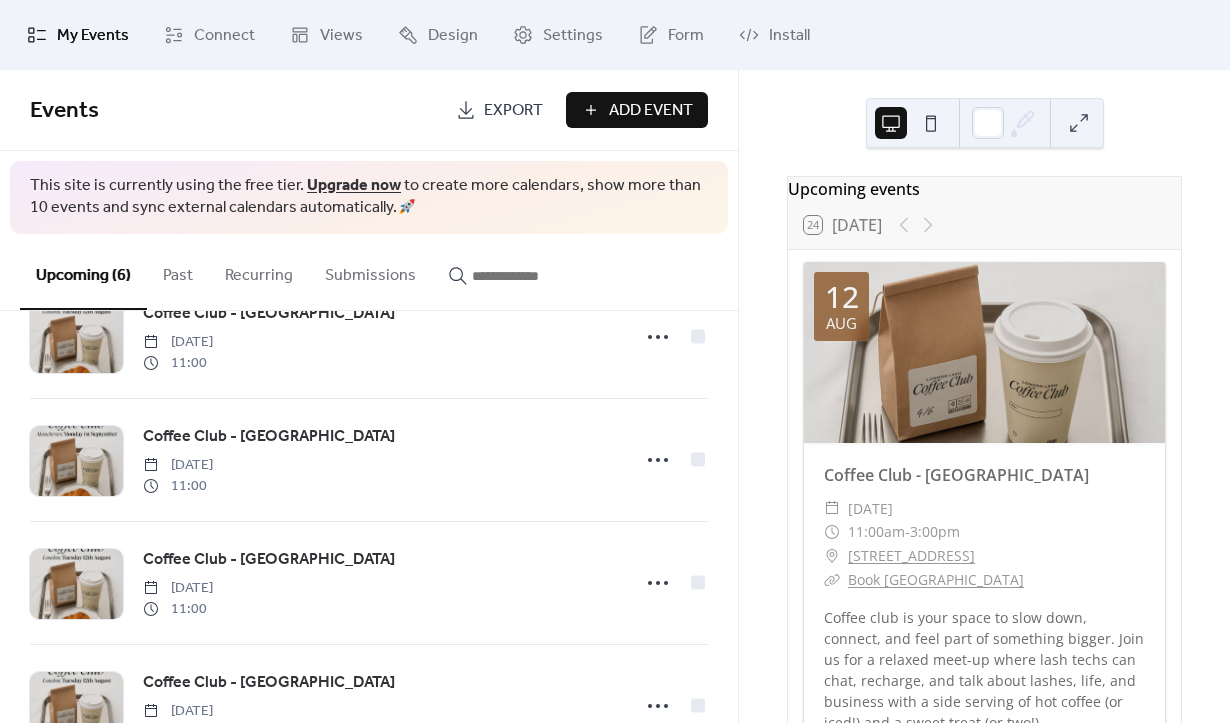 click on "Upcoming events 24 Today 12 Aug Coffee Club - London ​ Tuesday, August 12, 2025 ​ 11:00am - 3:00pm ​ 11 Warwick Street, London, United Kingdom W1B 5NA ​ Book  London Coffee club is your space to slow down, connect, and feel part of something bigger. Join us for a relaxed meet-up where lash techs can chat, recharge, and talk about lashes, life, and business with a side serving of hot coffee (or iced!) and a sweet treat (or two!) This is more than just a catch-up. It’s community, support, and your chance to be heard. 1 Sep Coffee Club - Manchester ​ Monday, September 1, 2025 ​ 11:00am - 3:00pm ​ 10 Hilton Street, Manchester, United Kingdom M1 1JF ​ Book Manchester Coffee club is your space to slow down, connect, and feel part of something bigger. Join us for a relaxed meet-up where lash techs can chat, recharge, and talk about lashes, life, and business with a side serving of hot coffee (or iced!) and a sweet treat (or two!) 23 Sep Coffee Club - Liverpool ​ Tuesday, September 23, 2025 ​ -" at bounding box center [984, 396] 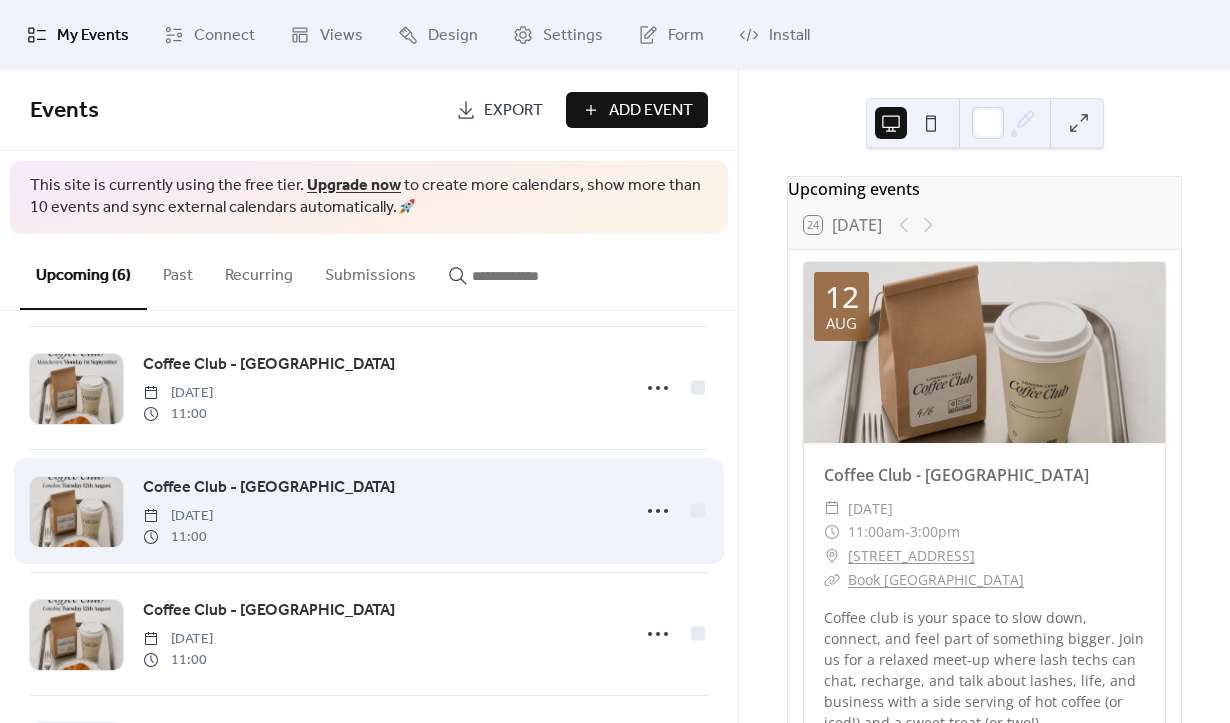 scroll, scrollTop: 0, scrollLeft: 0, axis: both 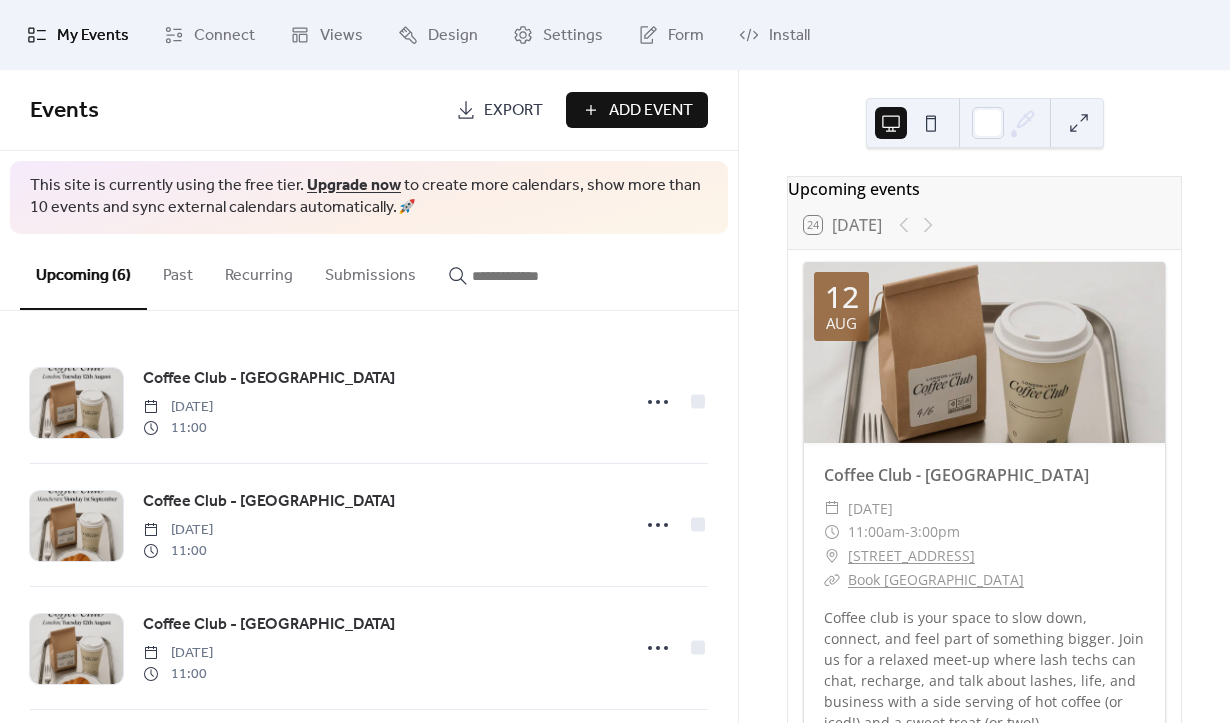 click on "Add Event" at bounding box center [651, 111] 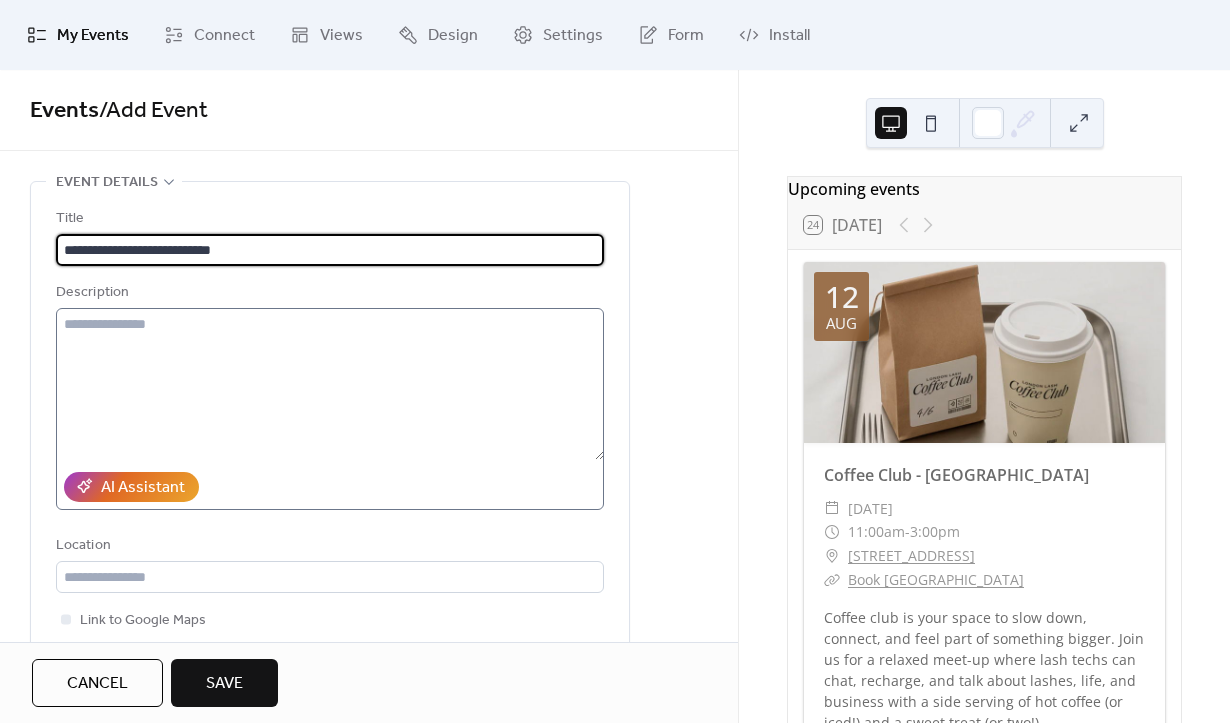 type on "**********" 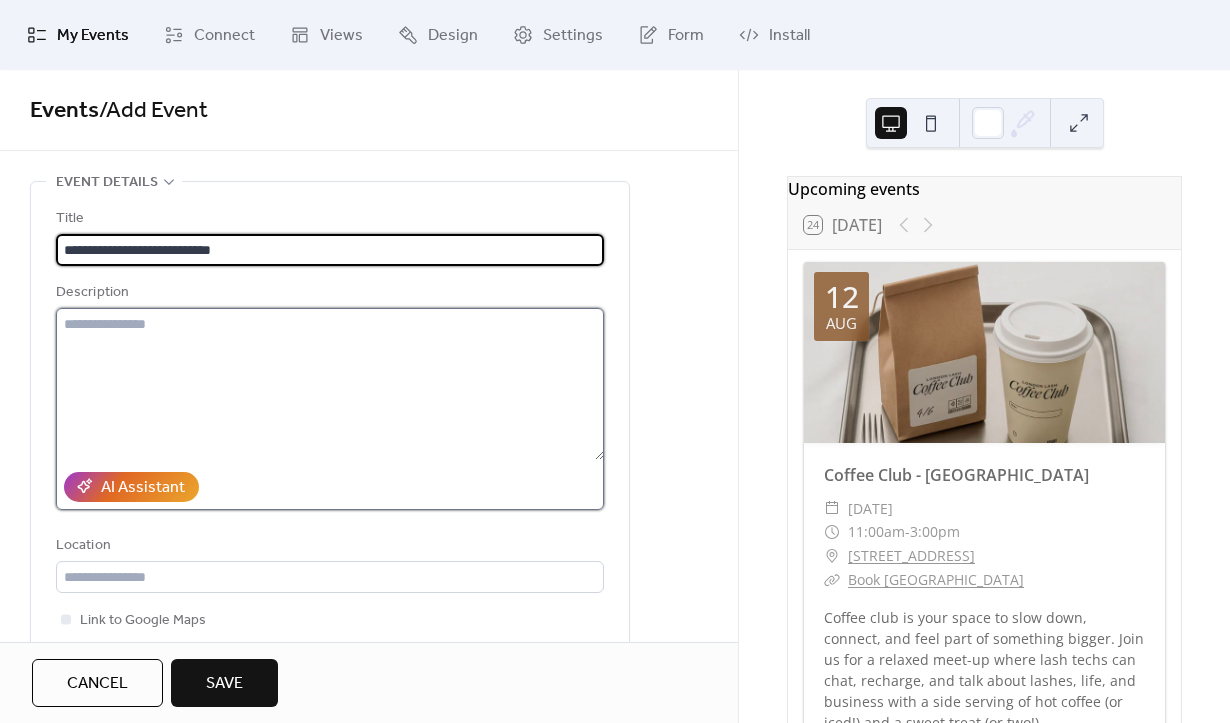 click at bounding box center (330, 384) 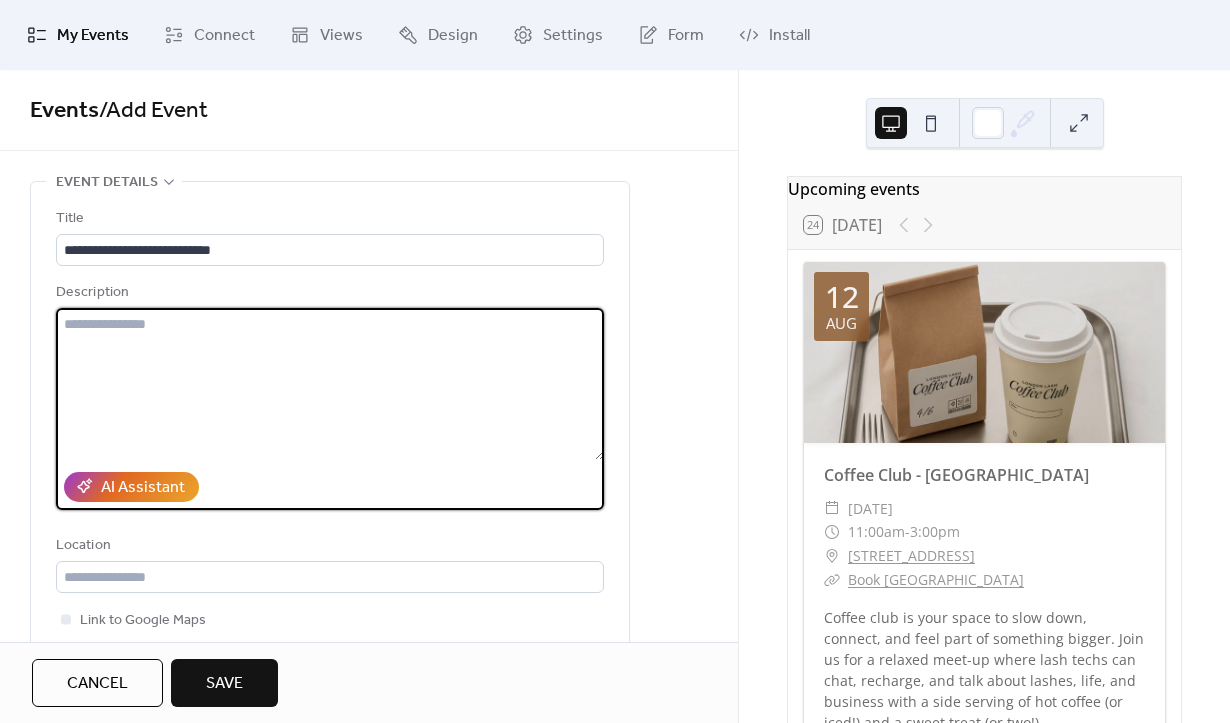 click at bounding box center (330, 384) 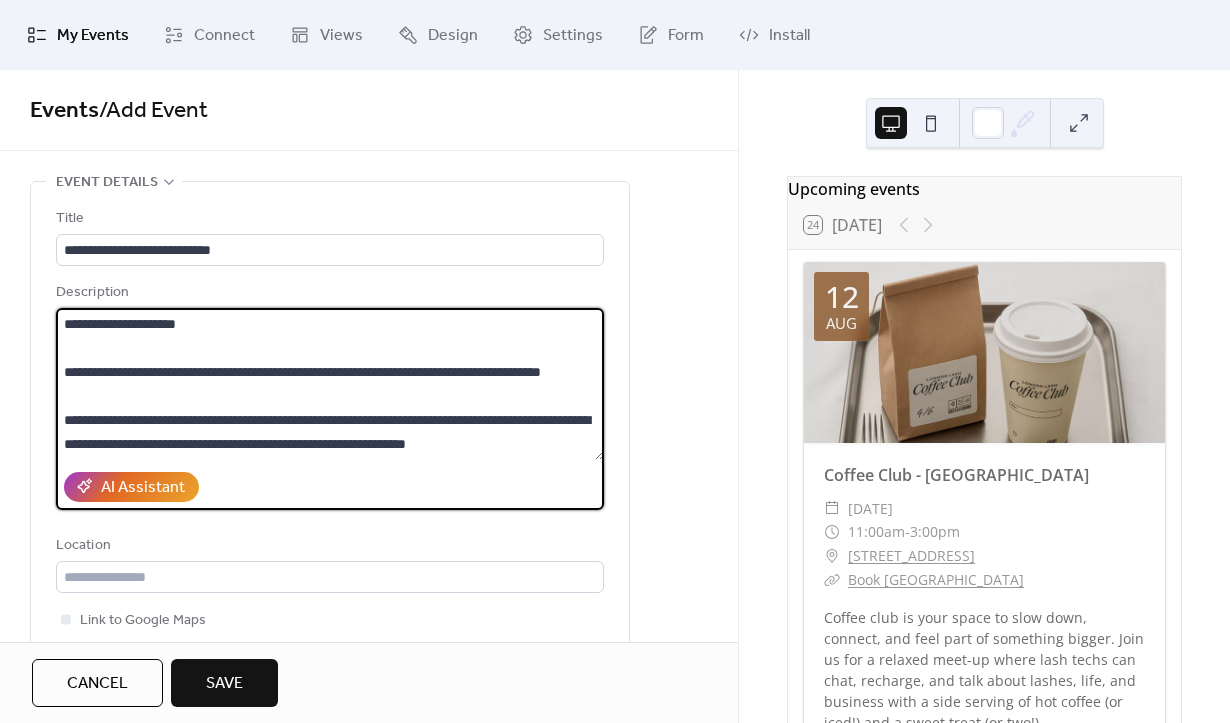 scroll, scrollTop: 0, scrollLeft: 0, axis: both 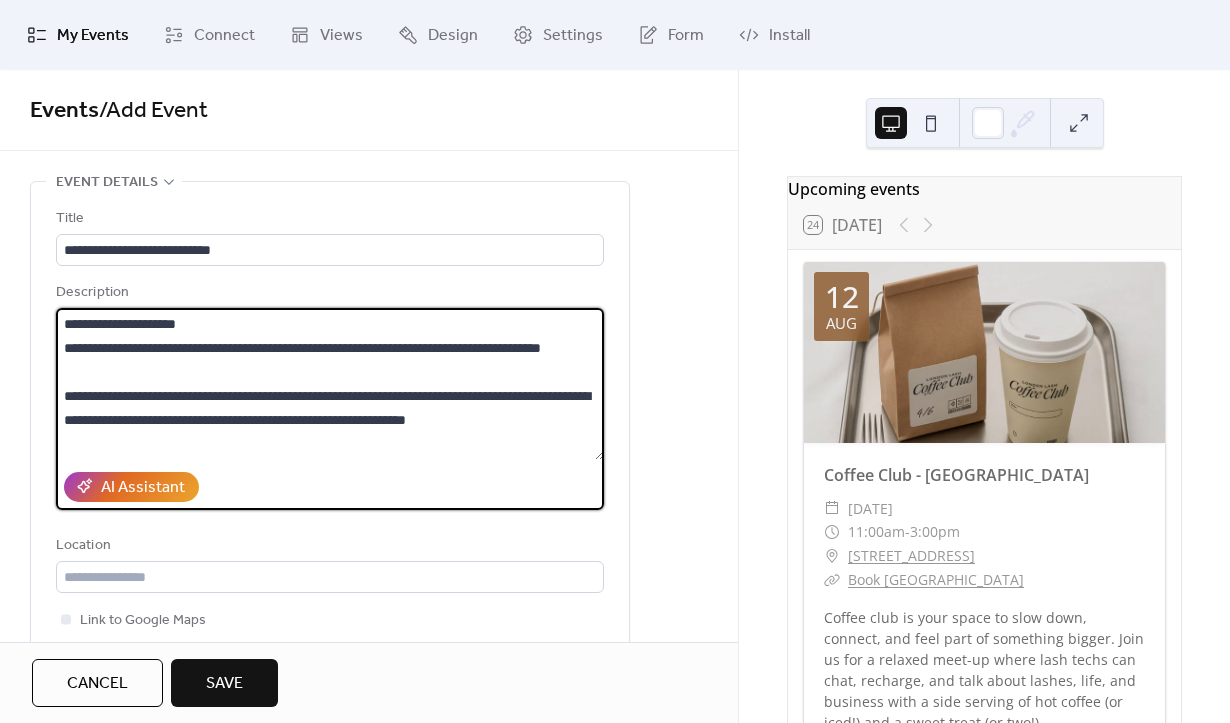 click on "**********" at bounding box center (330, 384) 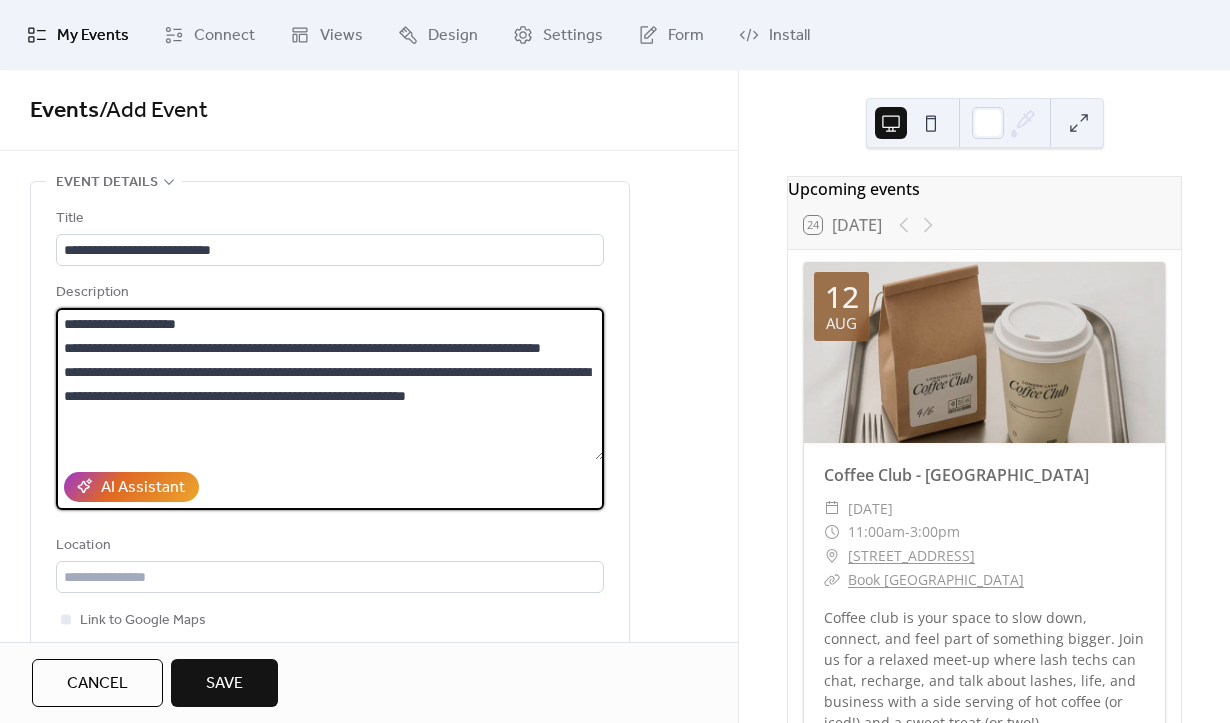 scroll, scrollTop: 41, scrollLeft: 0, axis: vertical 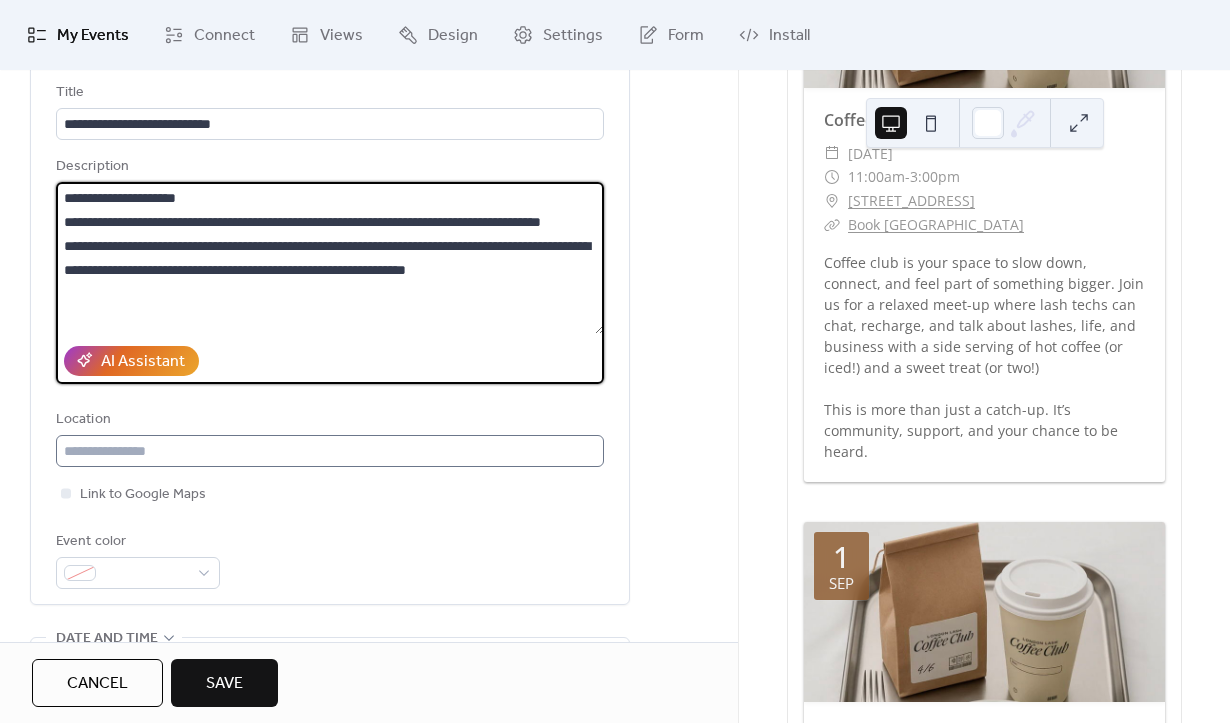 type on "**********" 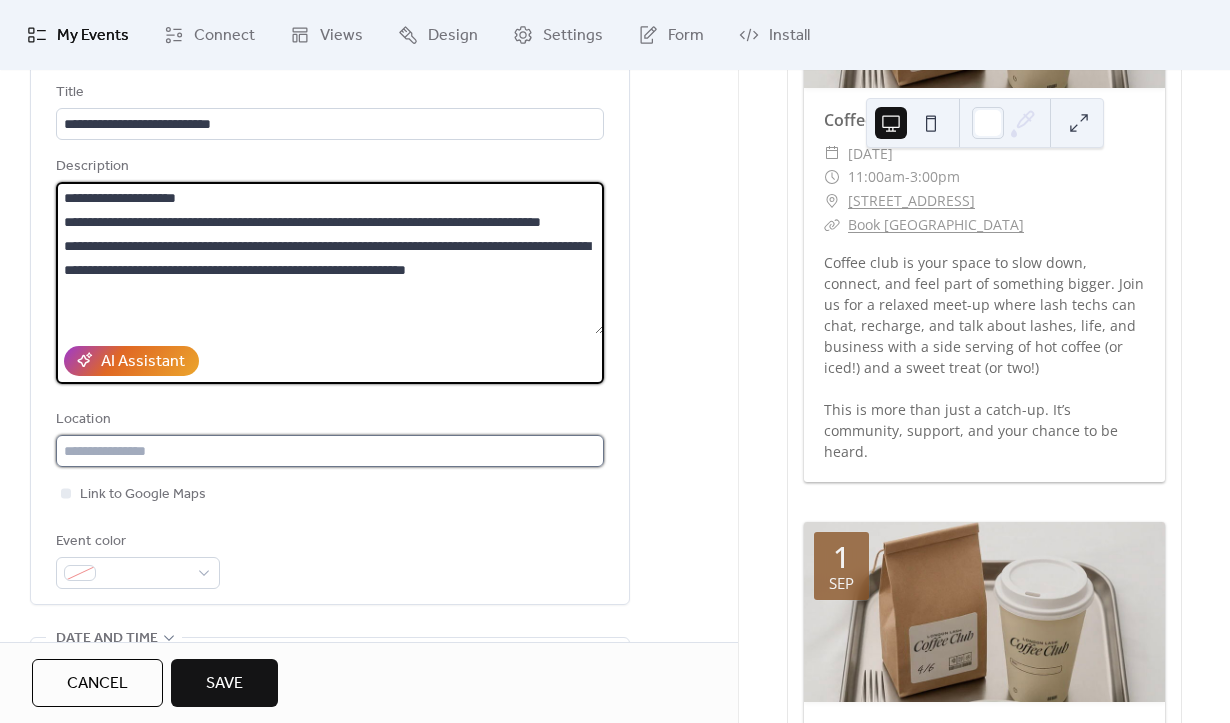 click at bounding box center (330, 451) 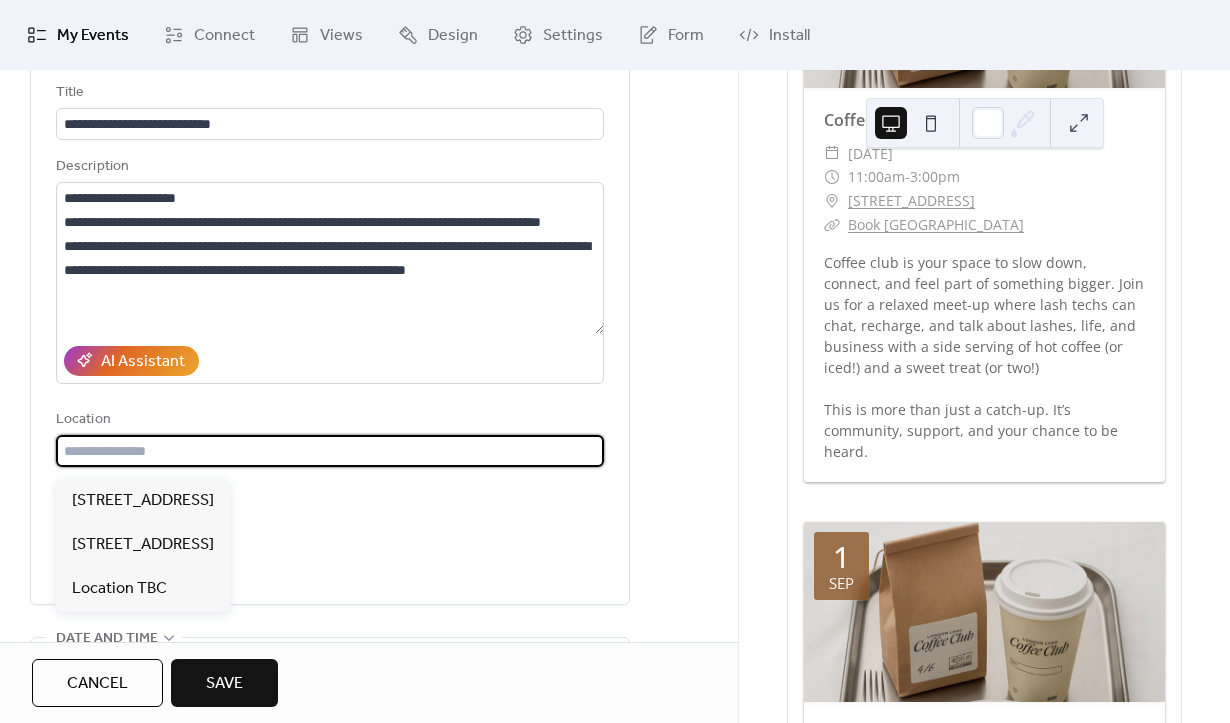 paste on "**********" 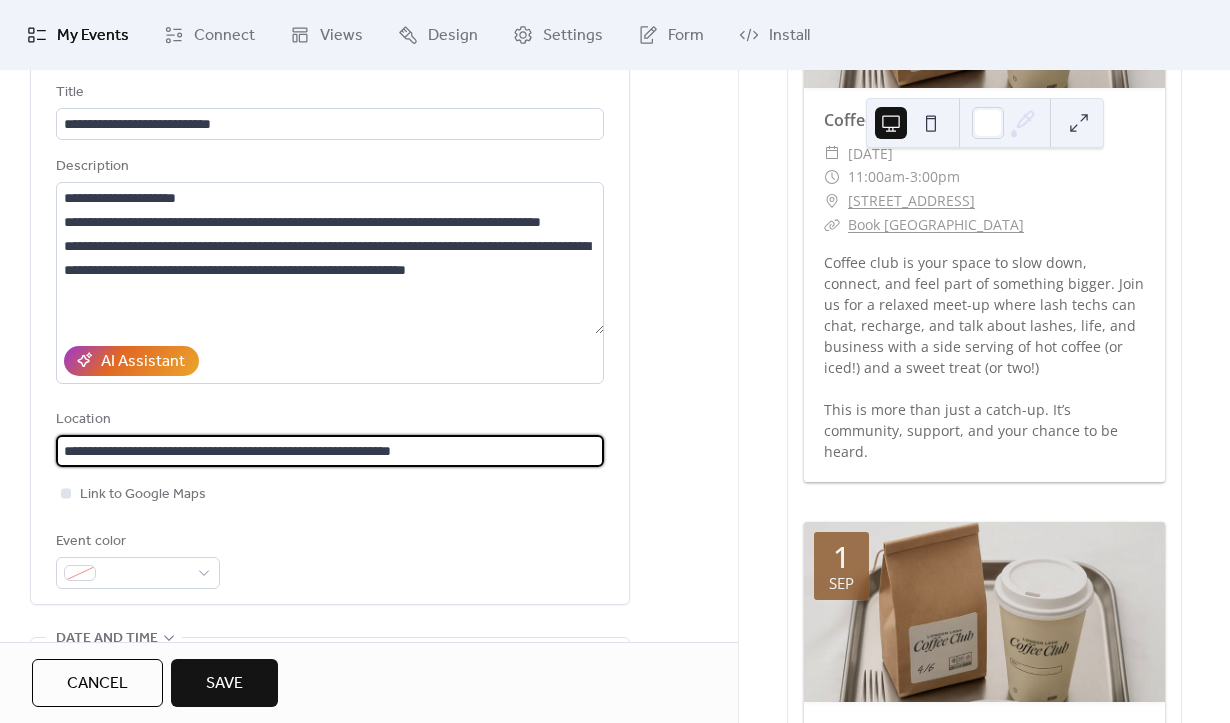 type on "**********" 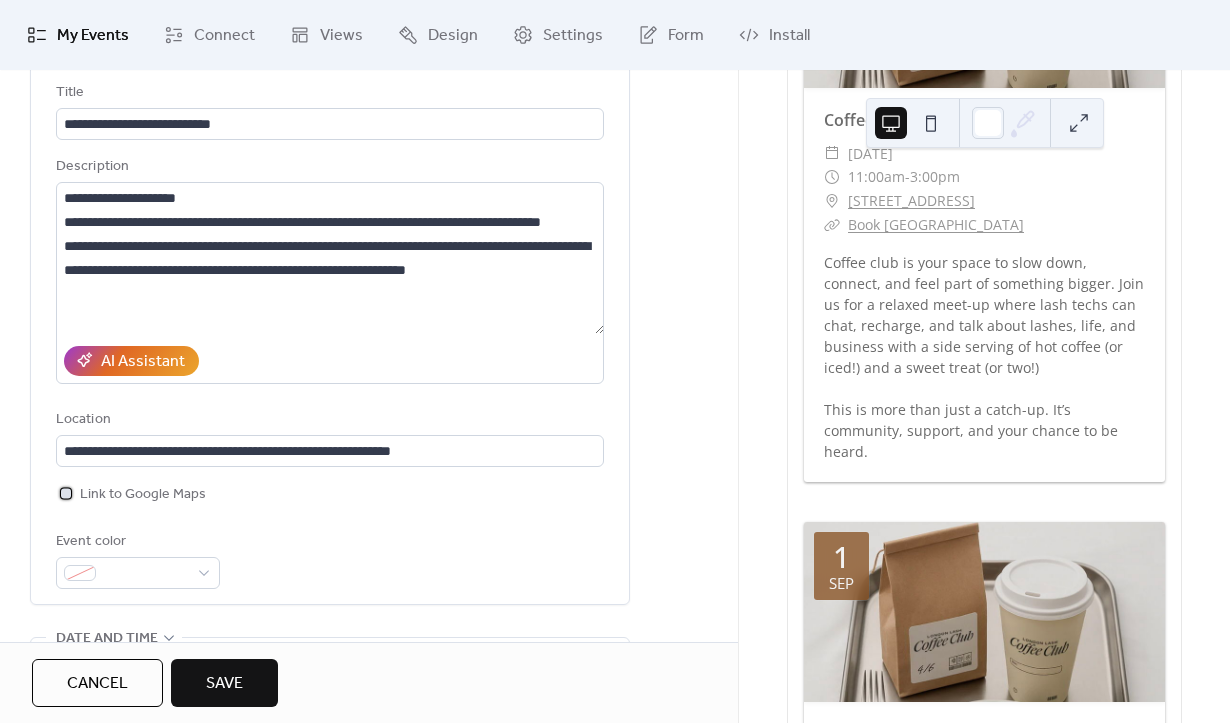 click at bounding box center (66, 493) 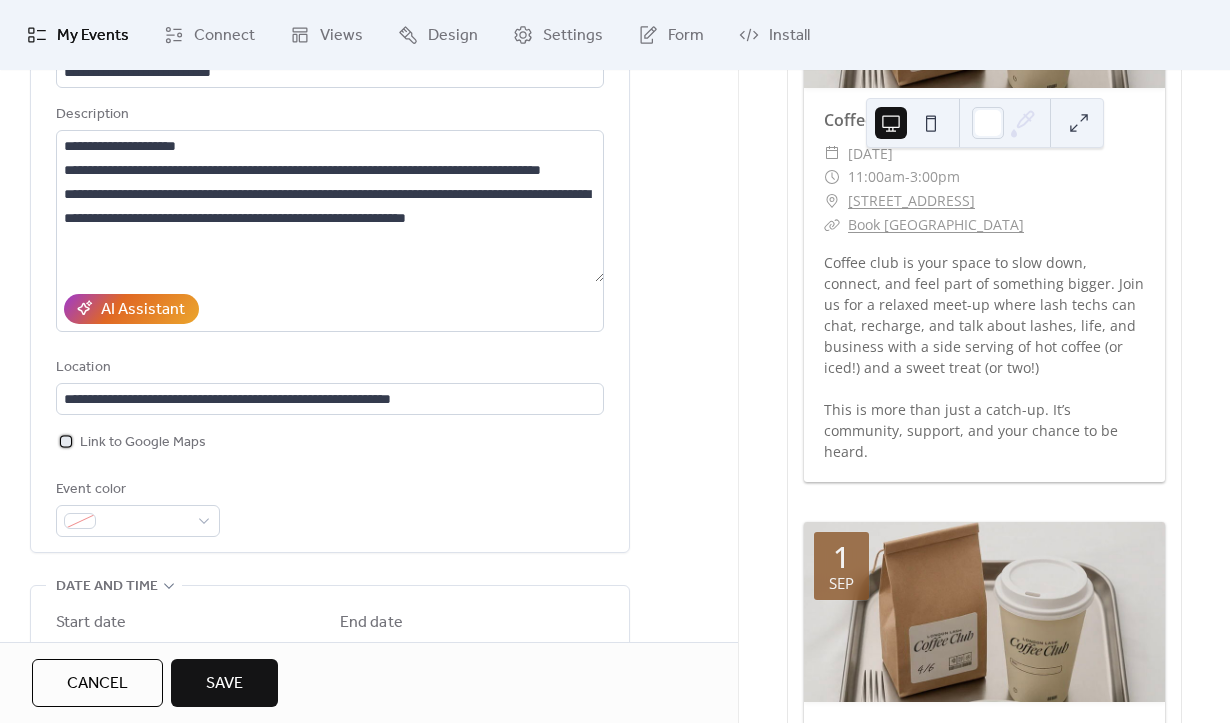 scroll, scrollTop: 413, scrollLeft: 0, axis: vertical 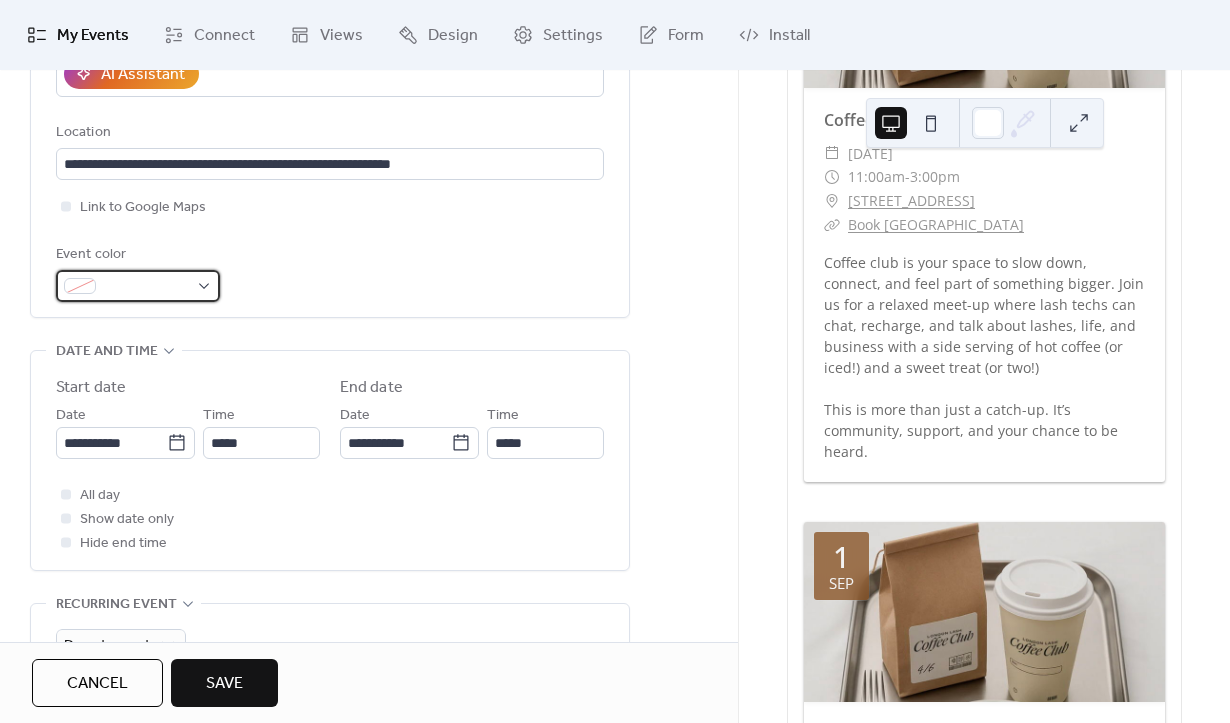 click at bounding box center (146, 287) 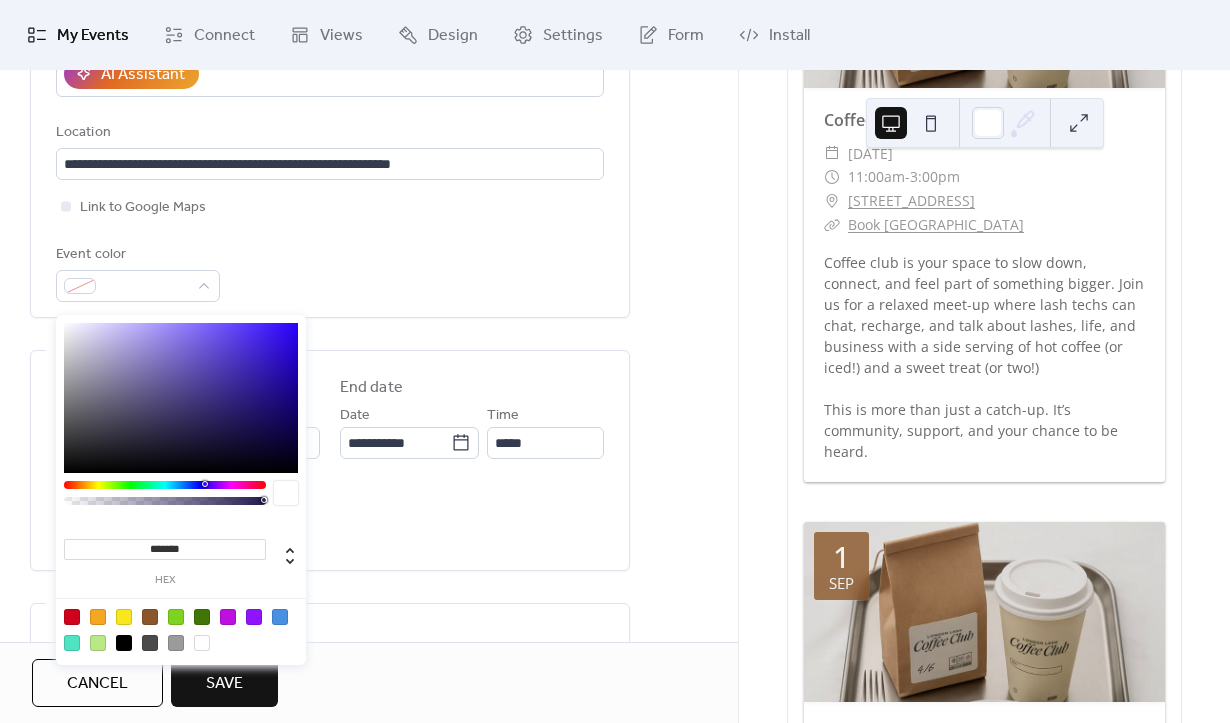 click on "Event color" at bounding box center [330, 272] 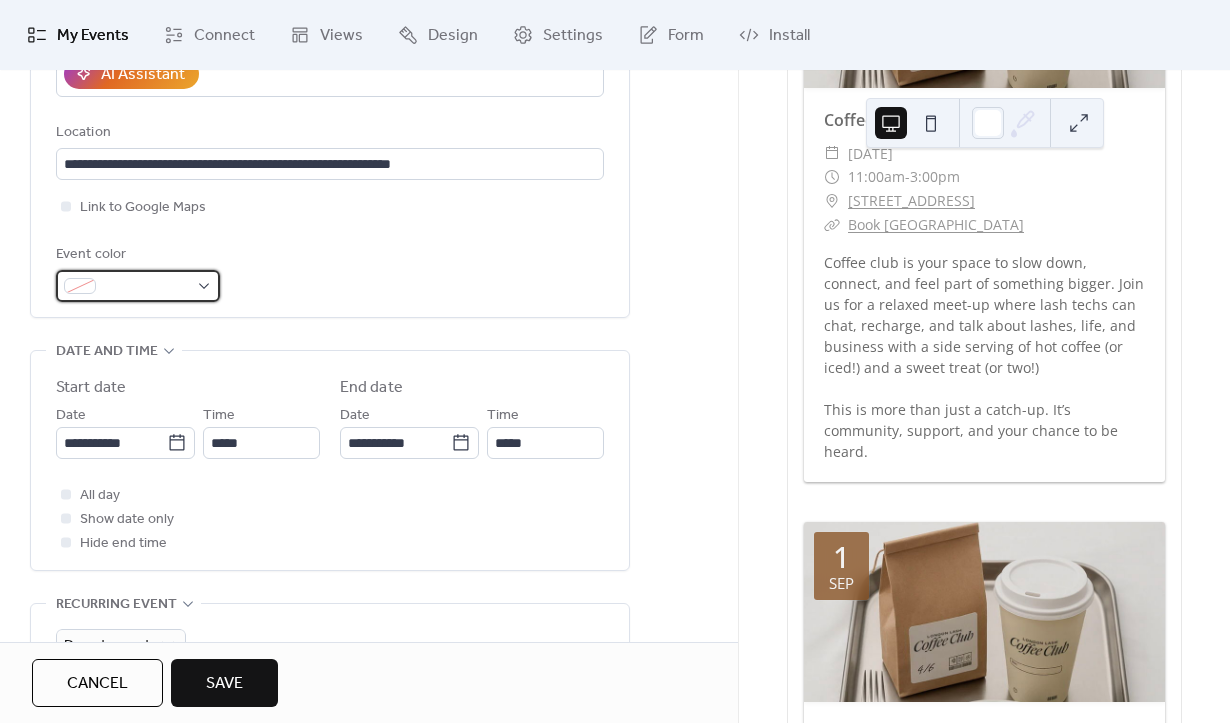 click at bounding box center (138, 286) 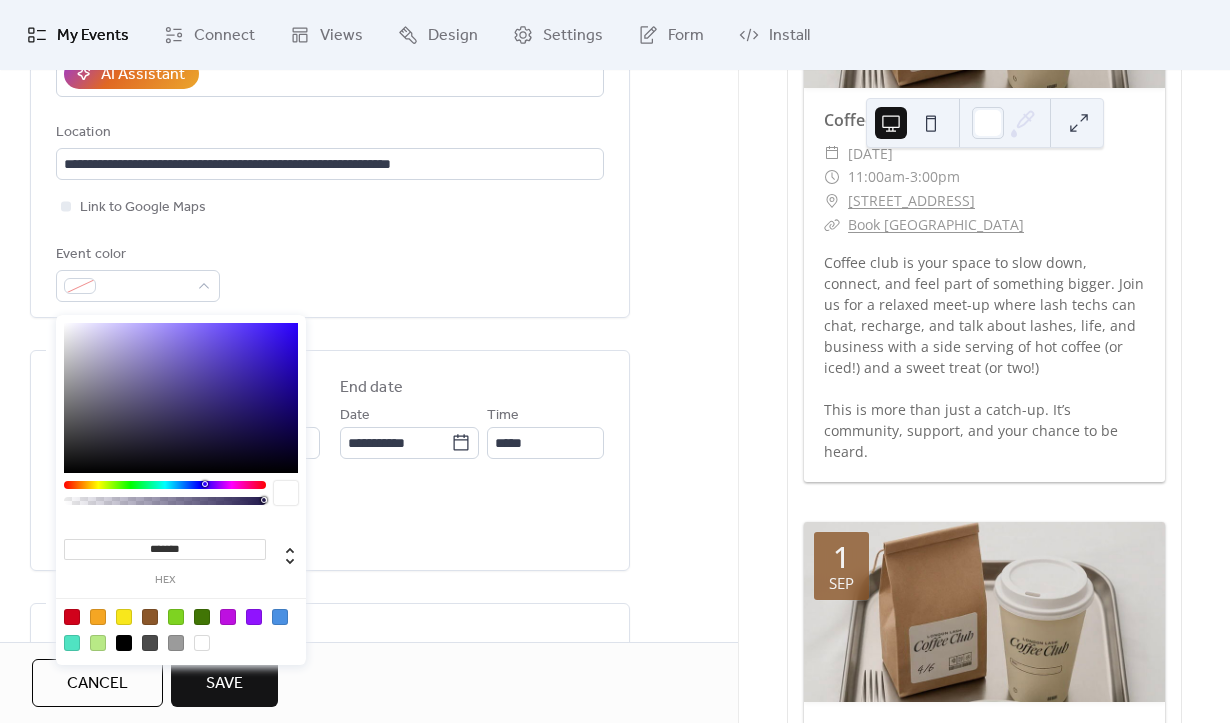 click on "Event color" at bounding box center [330, 272] 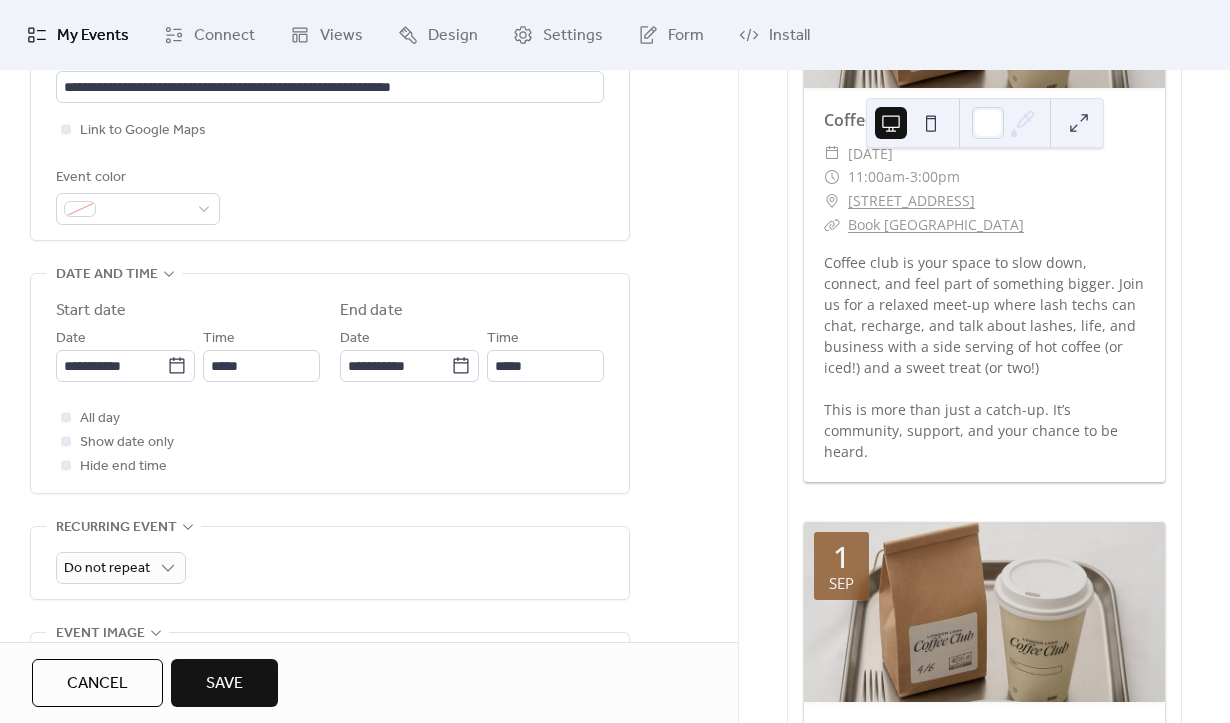 scroll, scrollTop: 509, scrollLeft: 0, axis: vertical 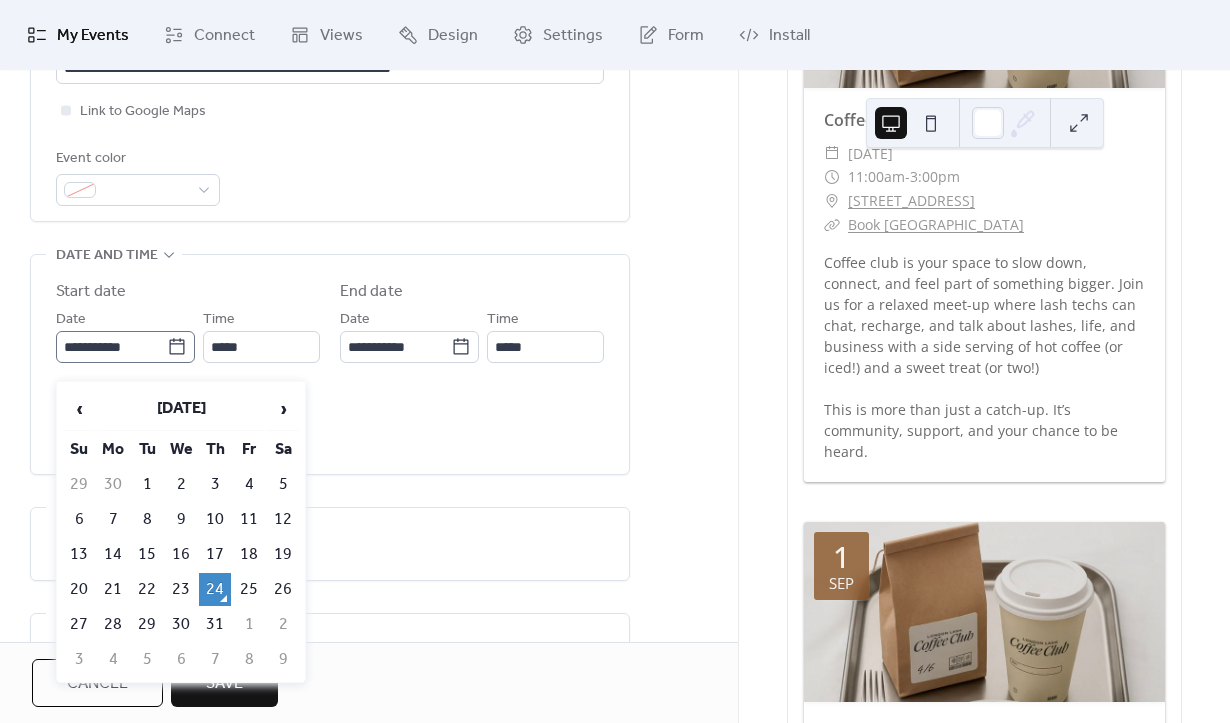 click 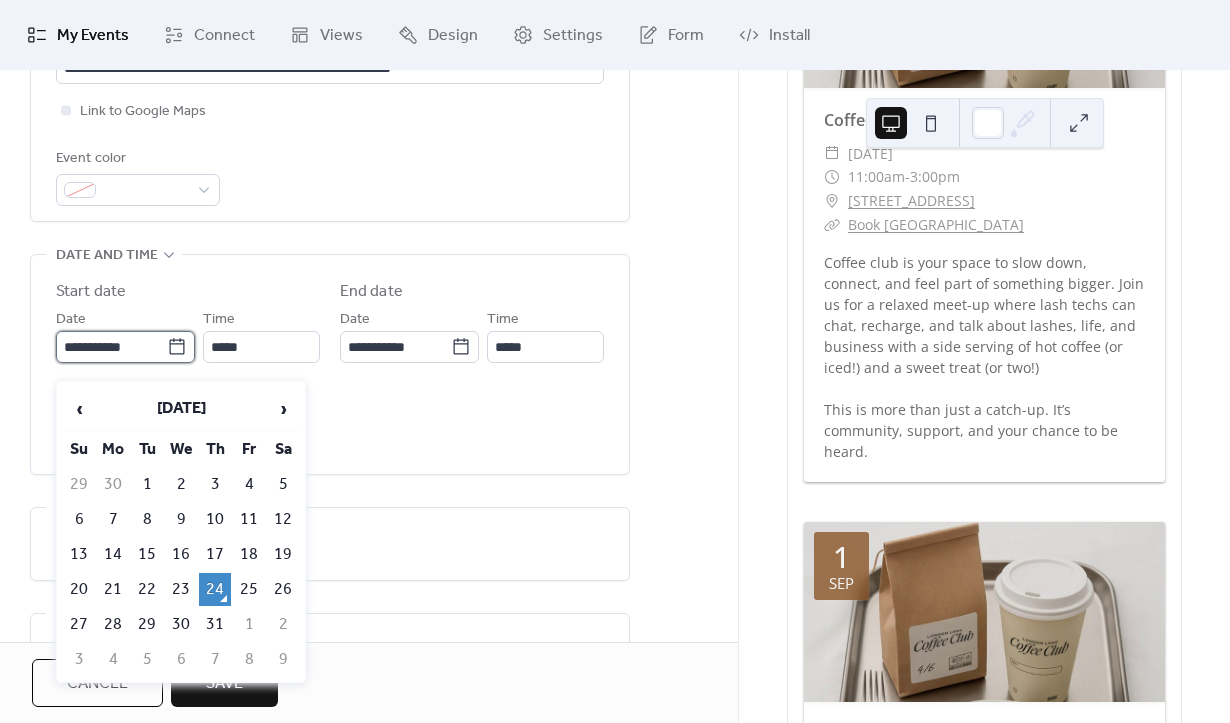 click on "**********" at bounding box center (111, 347) 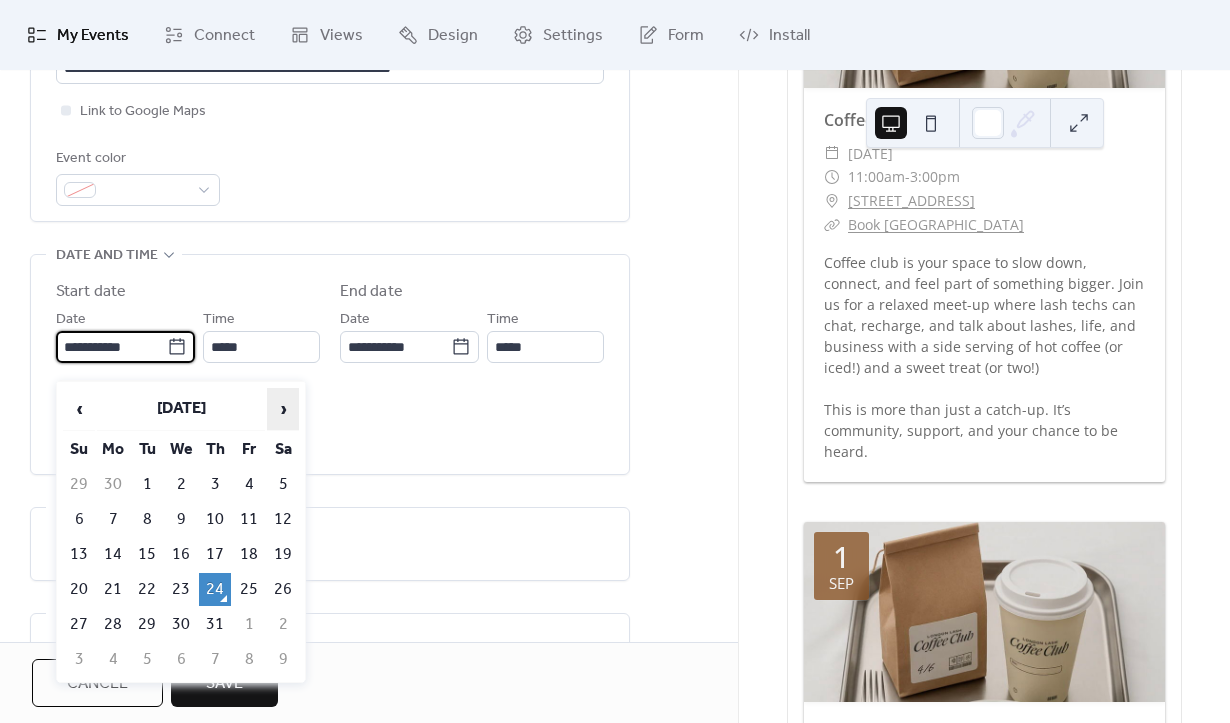 click on "›" at bounding box center (283, 409) 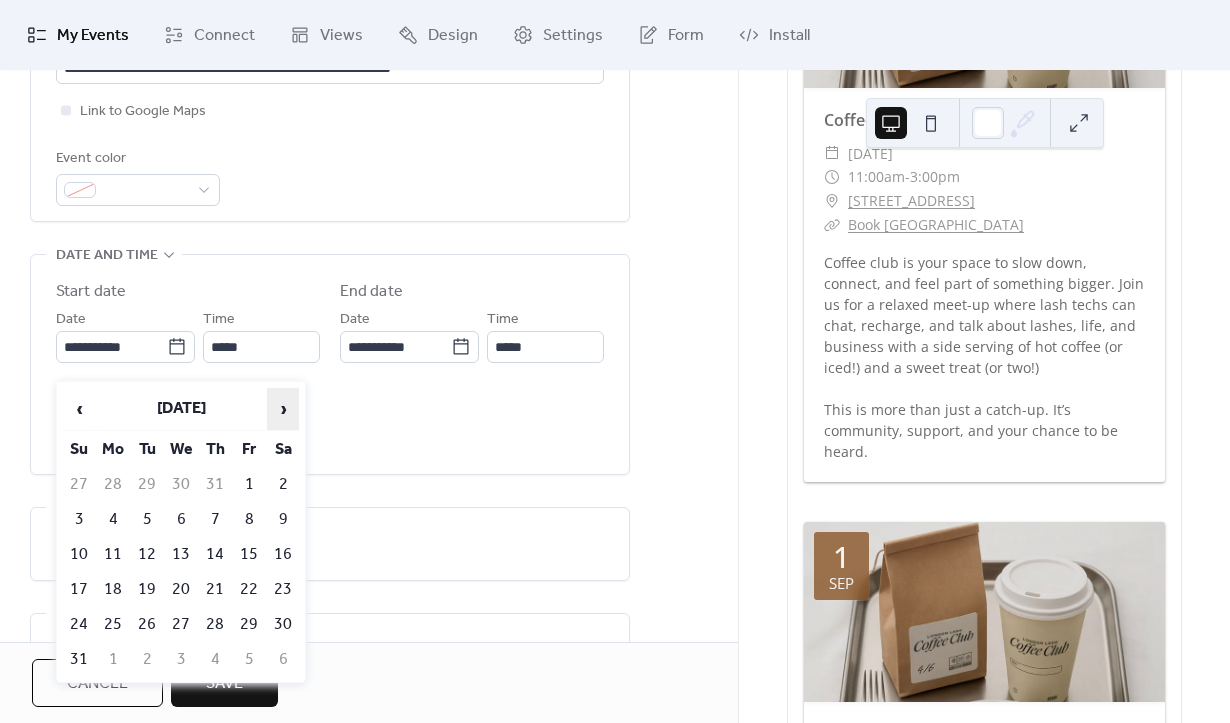 click on "›" at bounding box center (283, 409) 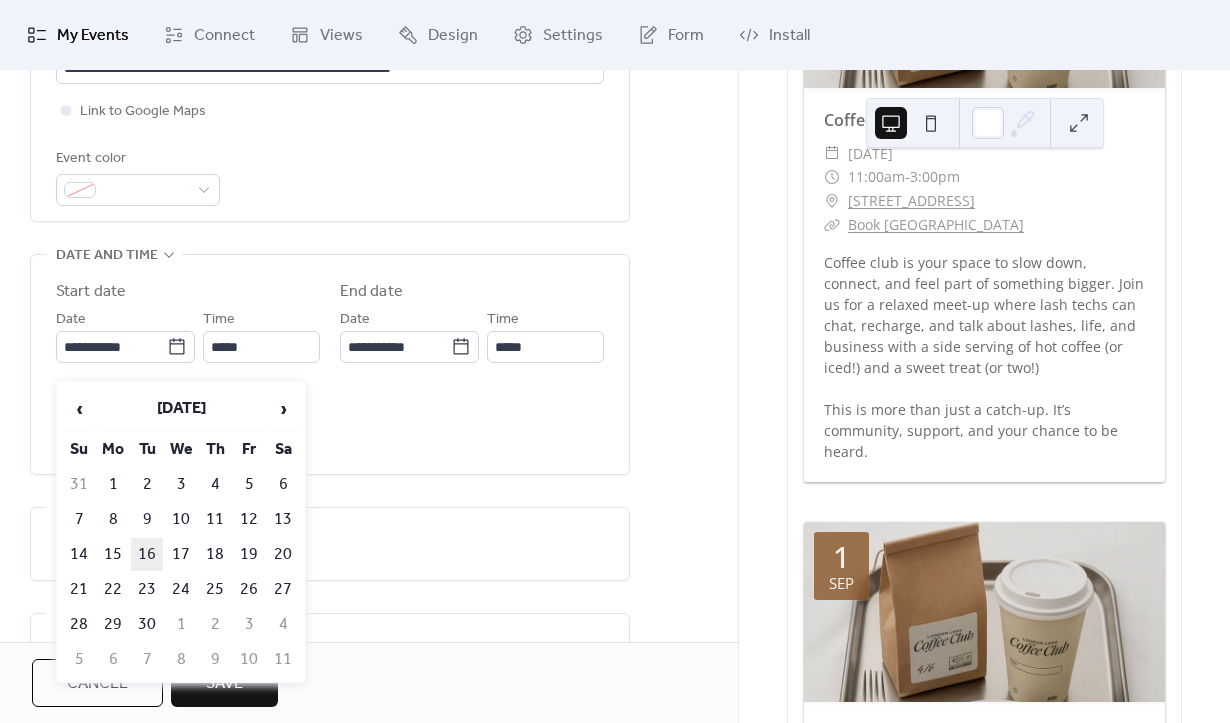 click on "16" at bounding box center (147, 554) 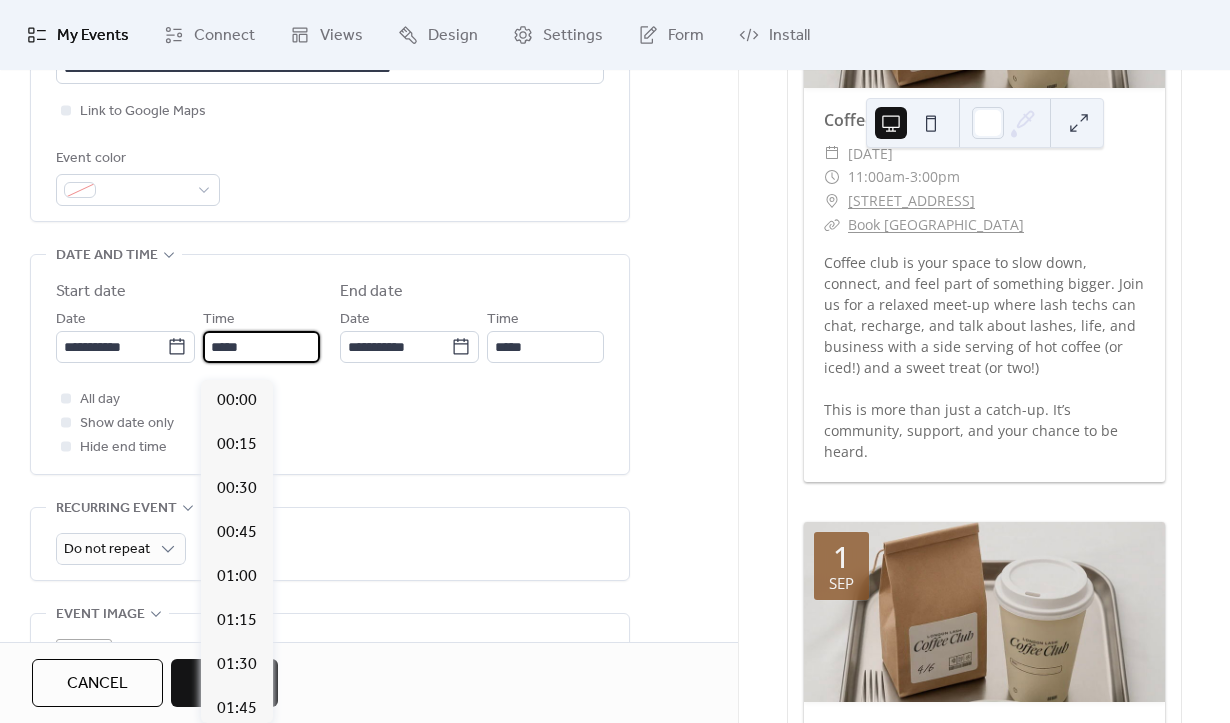click on "*****" at bounding box center (261, 347) 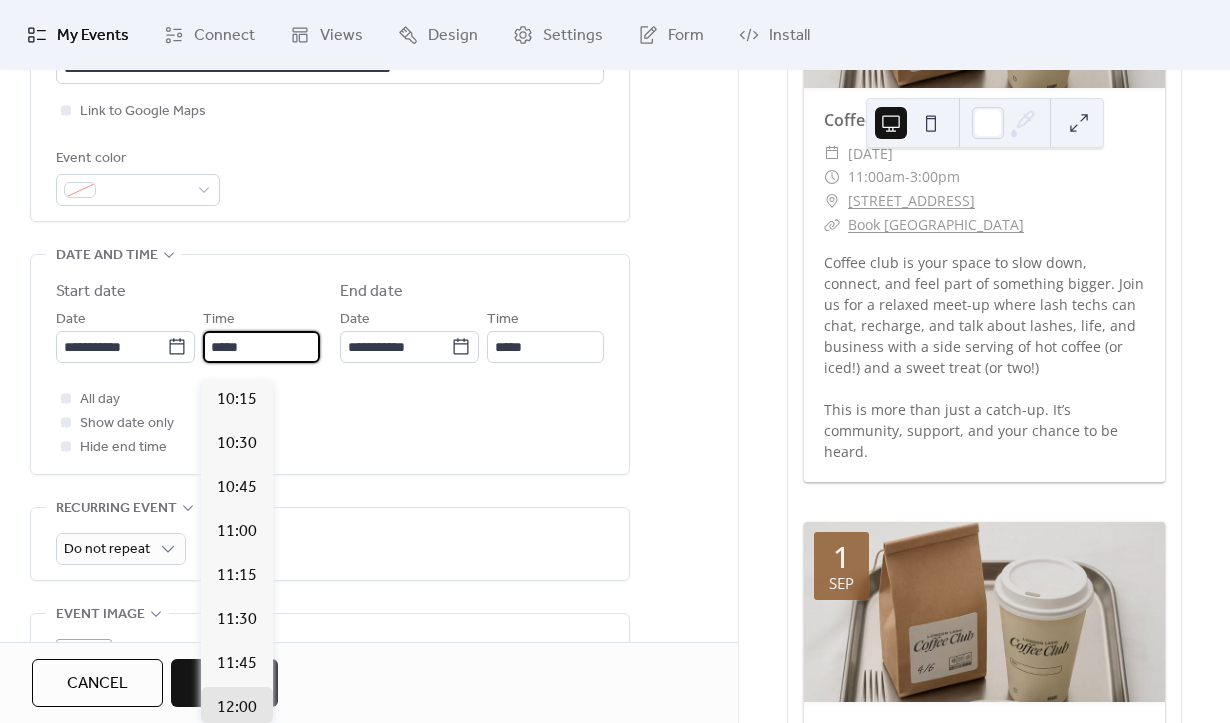 scroll, scrollTop: 1782, scrollLeft: 0, axis: vertical 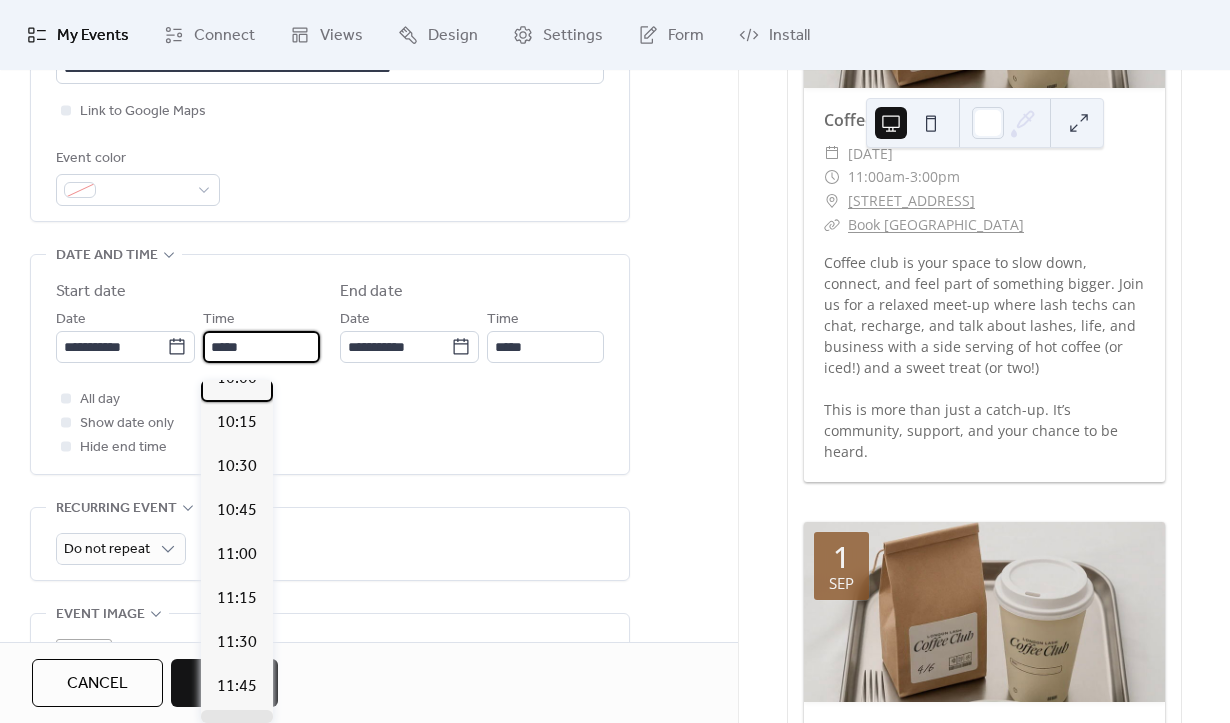 click on "10:00" at bounding box center (237, 379) 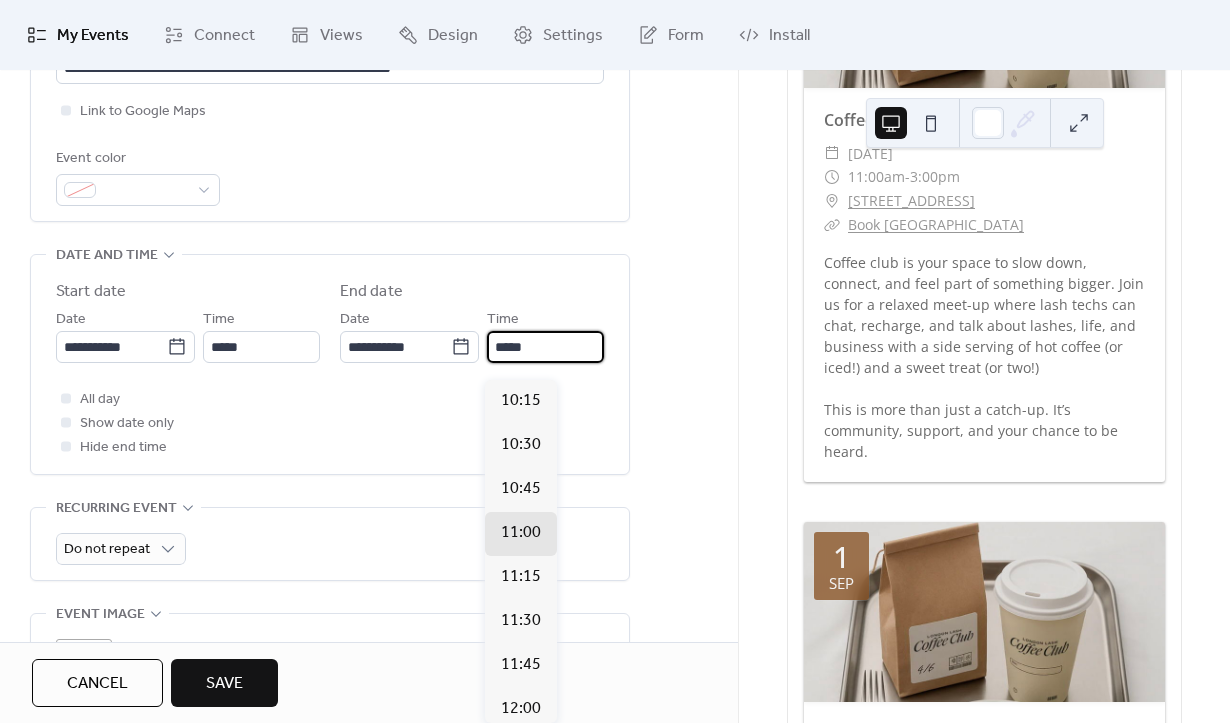 click on "*****" at bounding box center [545, 347] 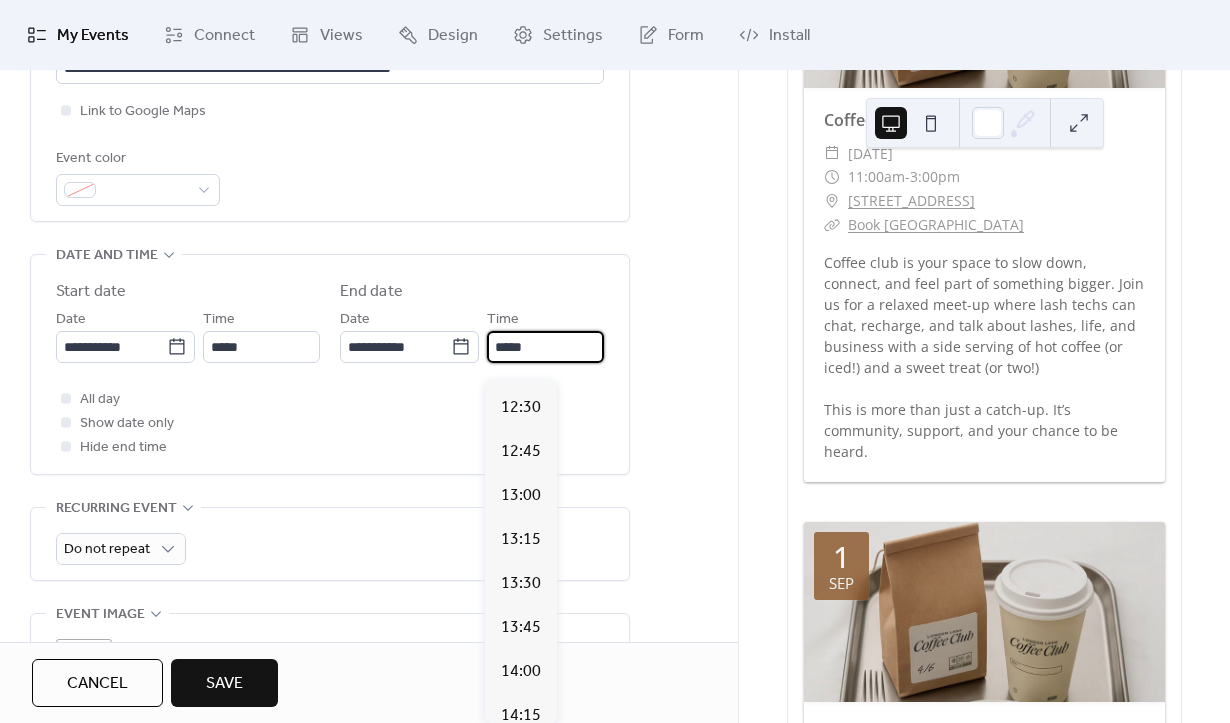 scroll, scrollTop: 397, scrollLeft: 0, axis: vertical 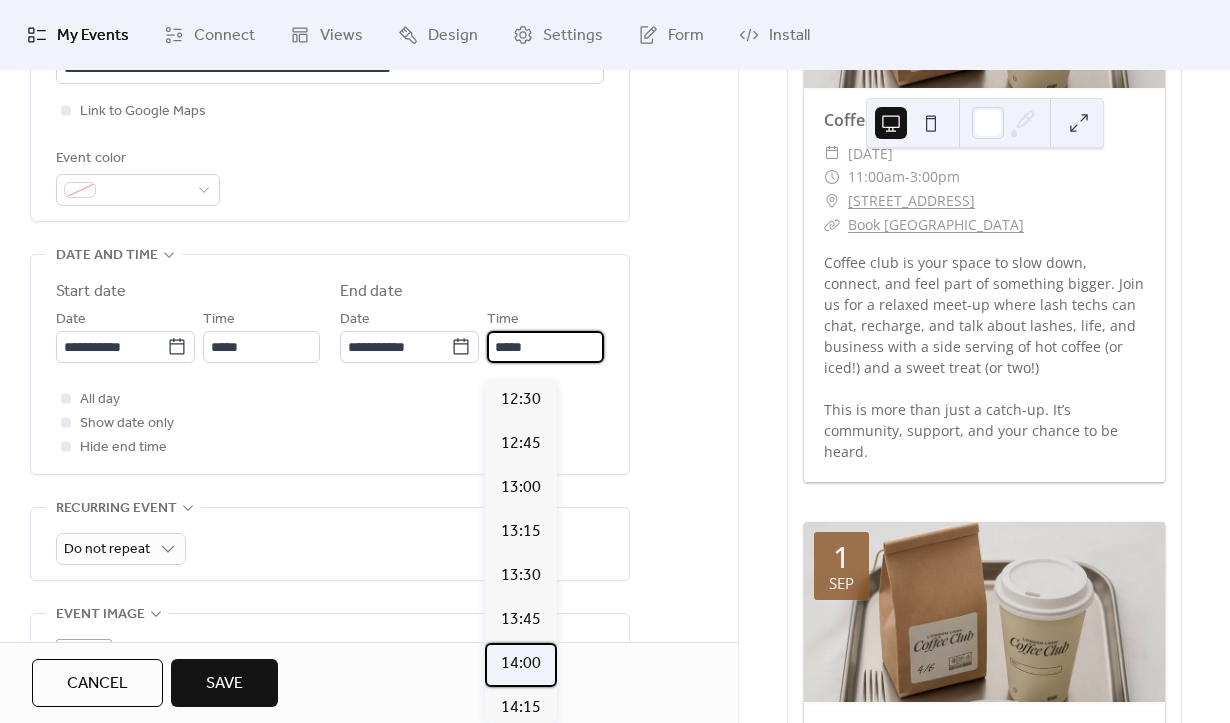 click on "14:00" at bounding box center [521, 664] 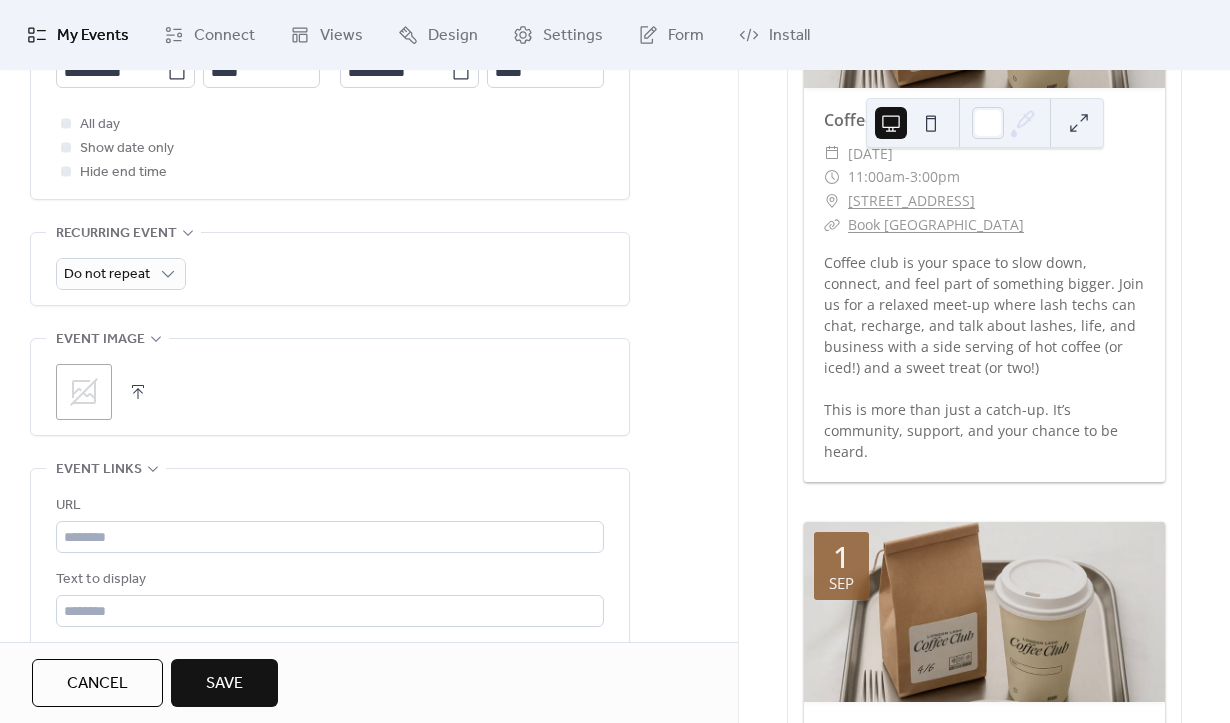 scroll, scrollTop: 793, scrollLeft: 0, axis: vertical 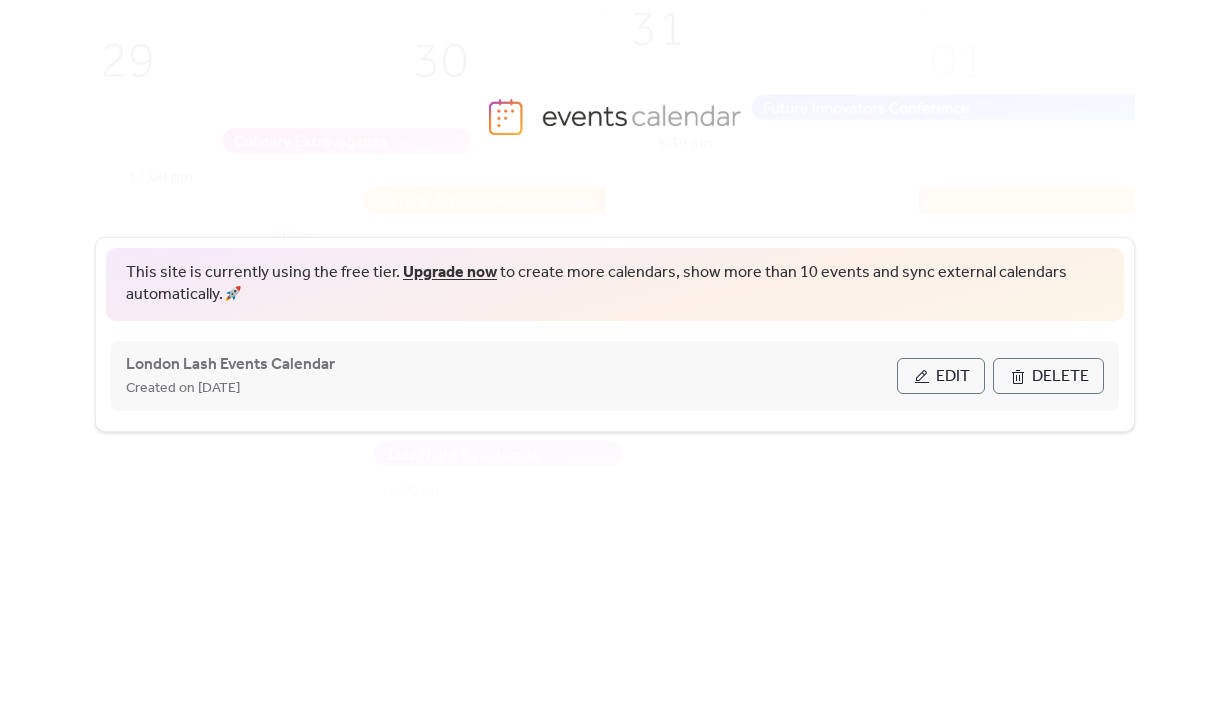 click on "Edit" at bounding box center (953, 377) 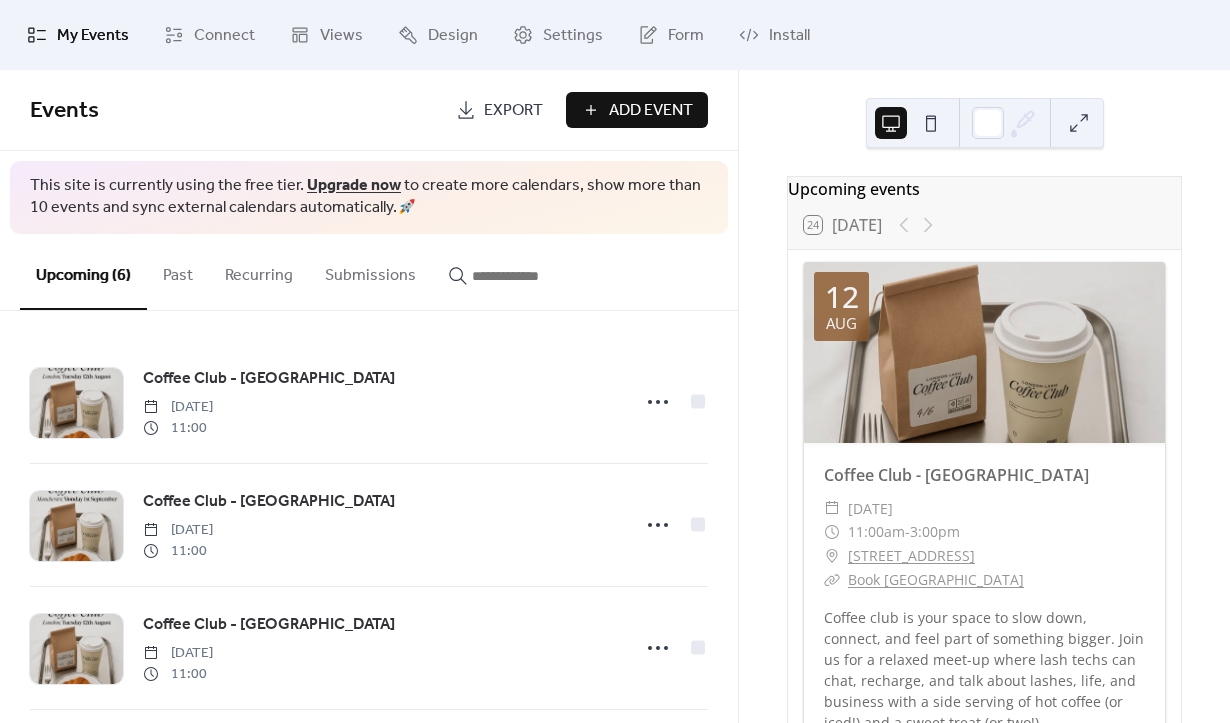 click on "Add Event" at bounding box center (651, 111) 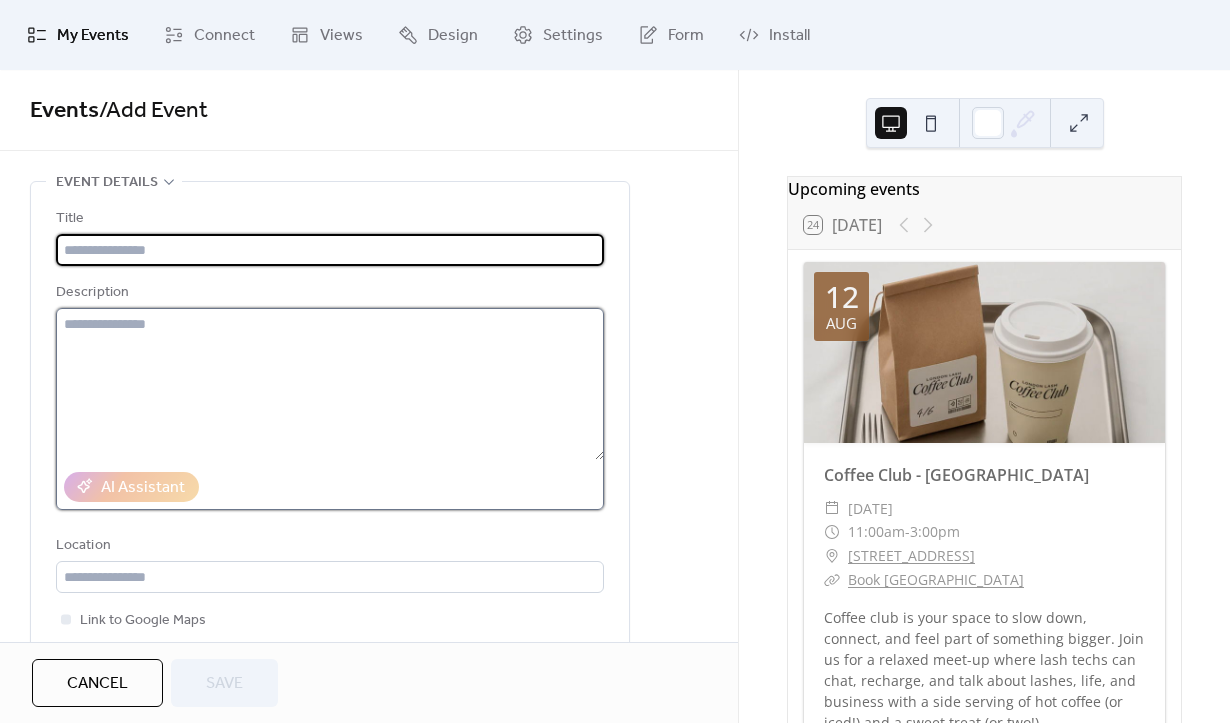 click at bounding box center (330, 384) 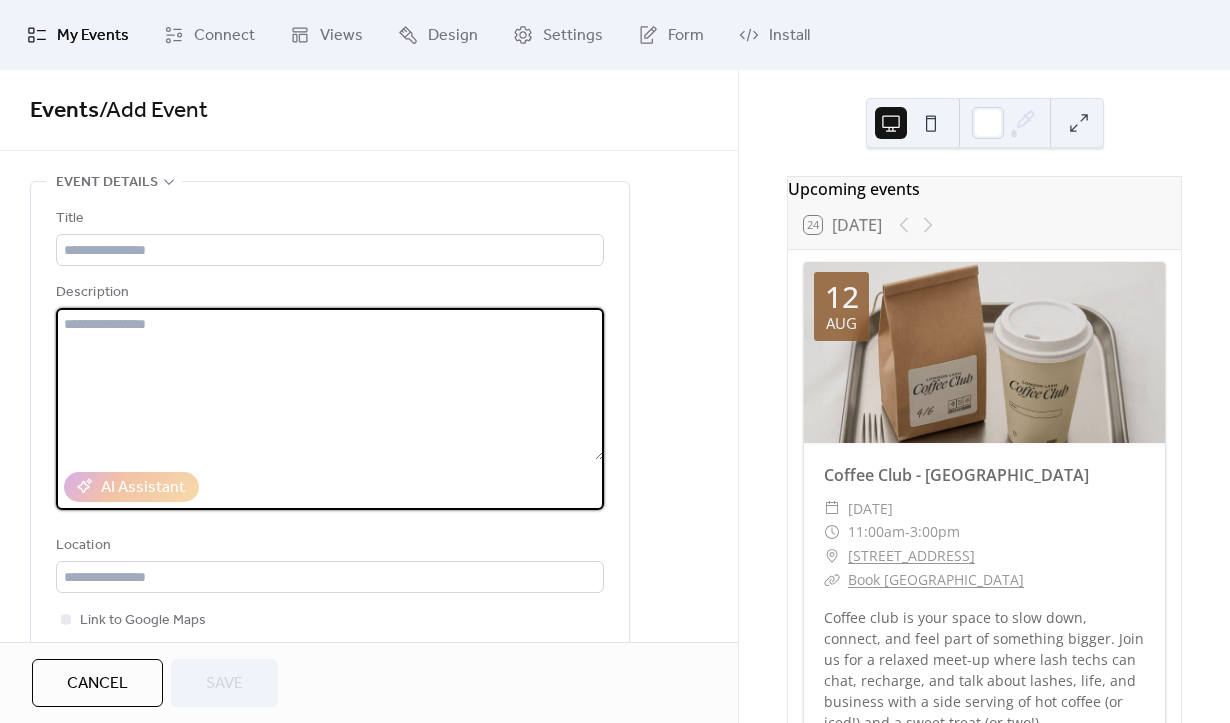 paste on "**********" 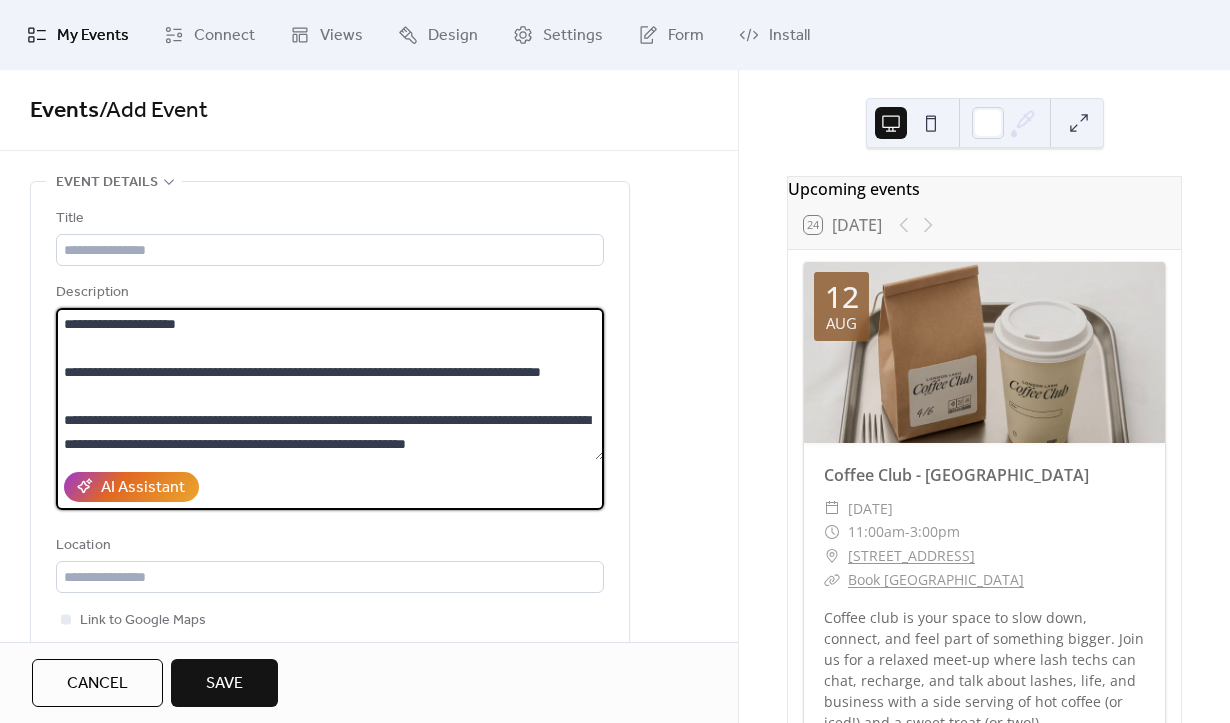 scroll, scrollTop: 0, scrollLeft: 0, axis: both 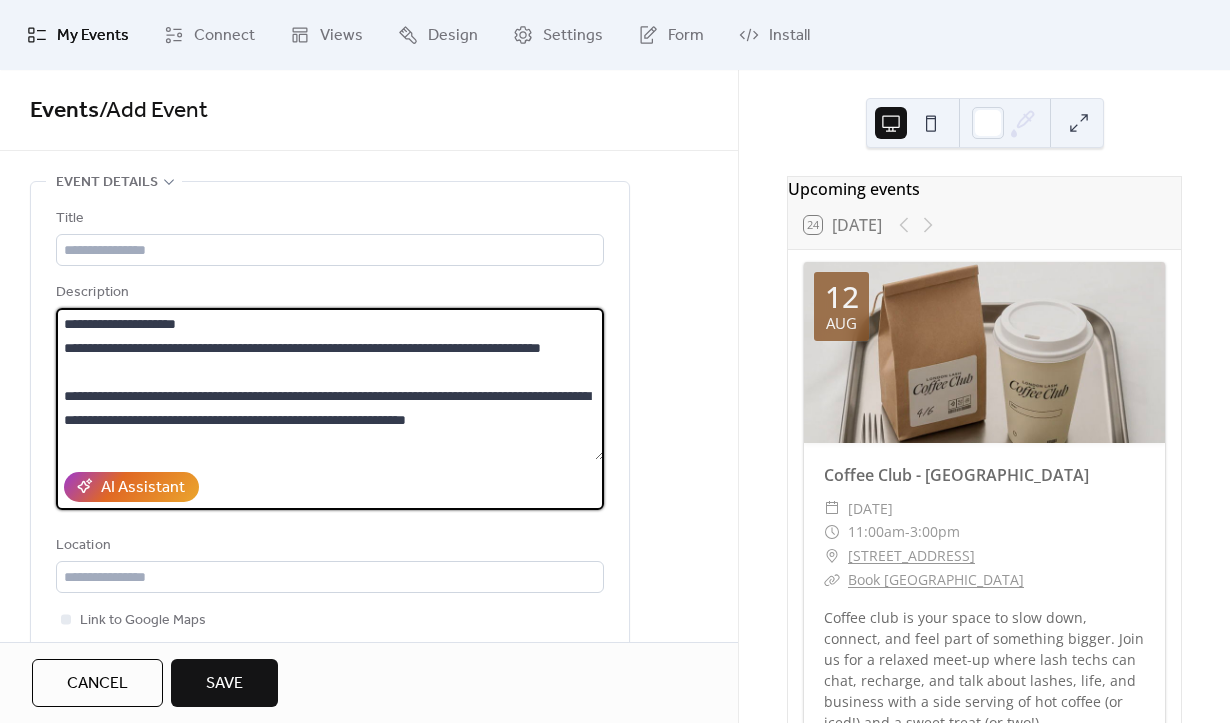 click on "**********" at bounding box center (330, 384) 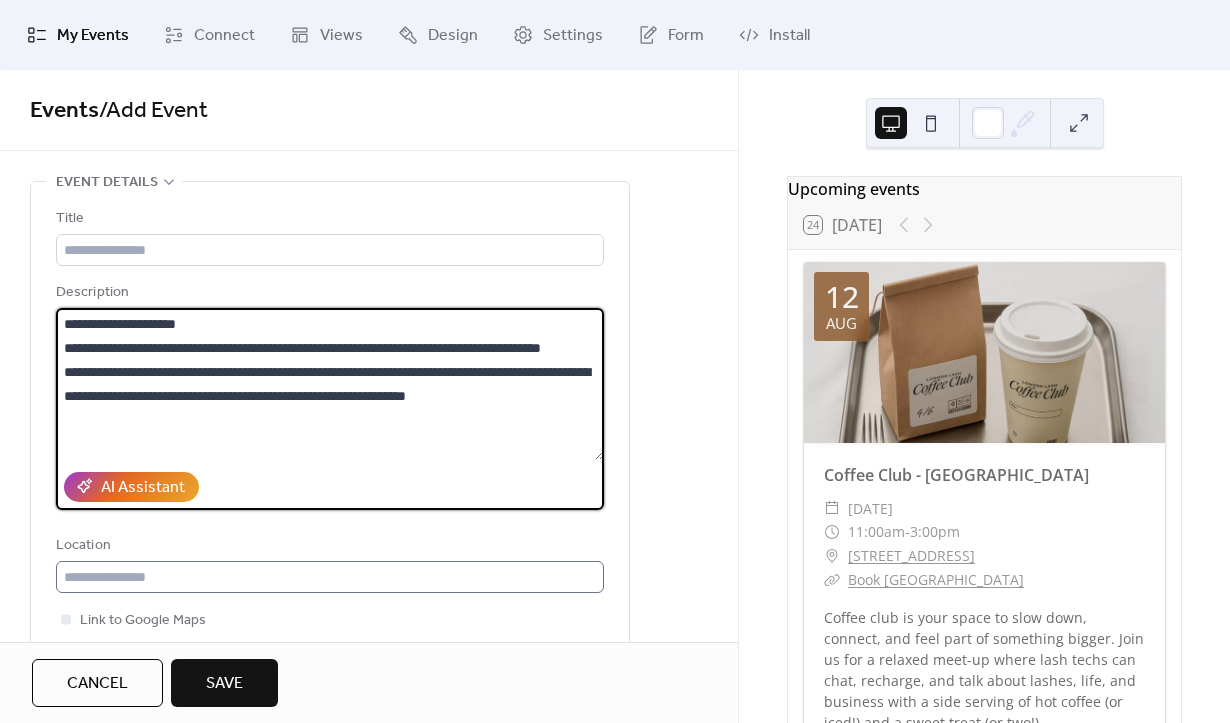 type on "**********" 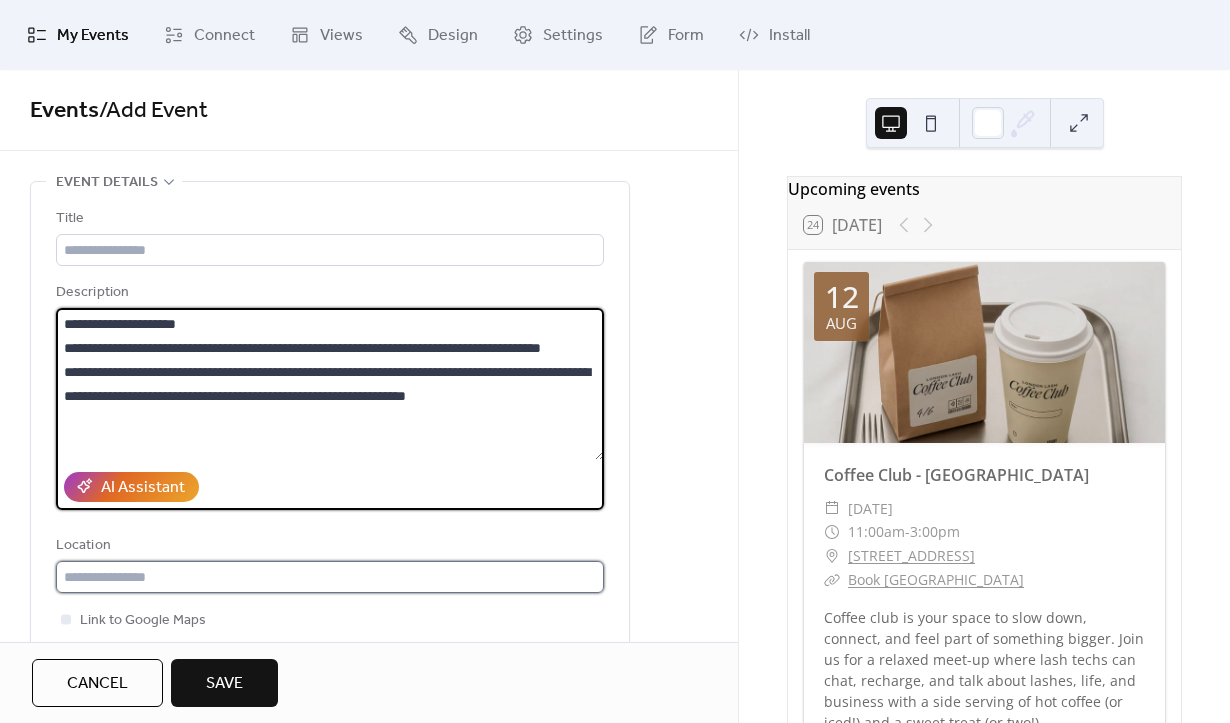 click at bounding box center [330, 577] 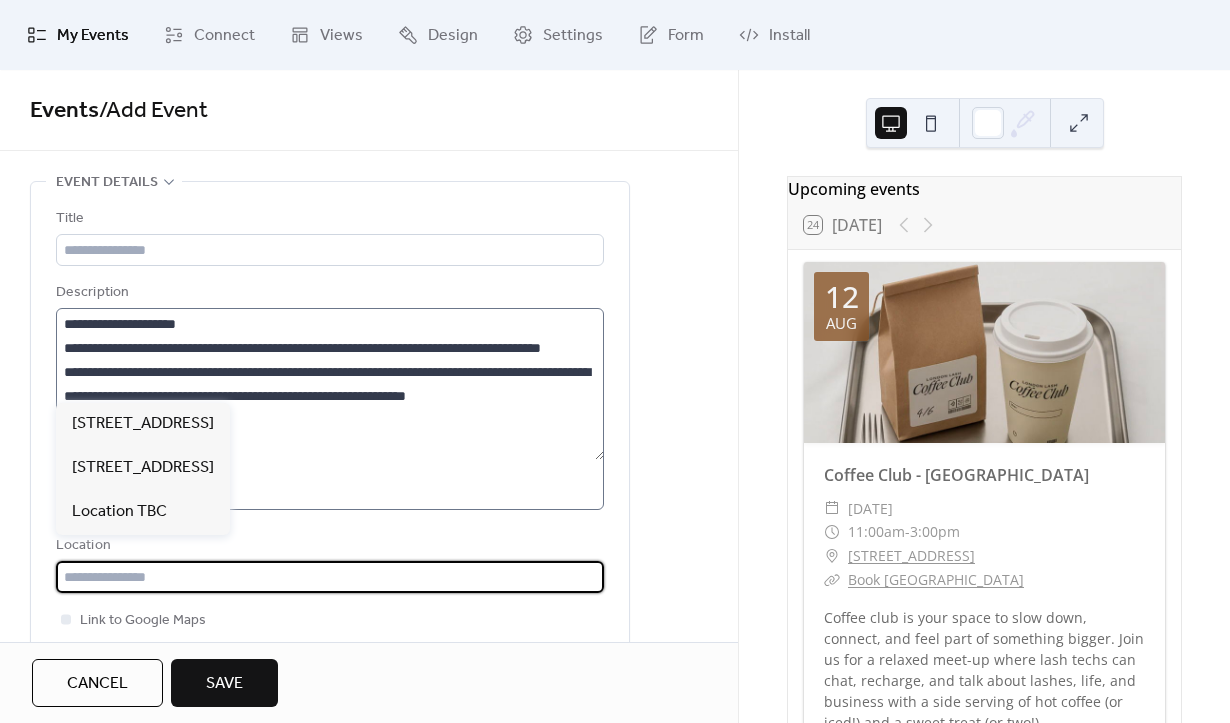 scroll, scrollTop: 412, scrollLeft: 0, axis: vertical 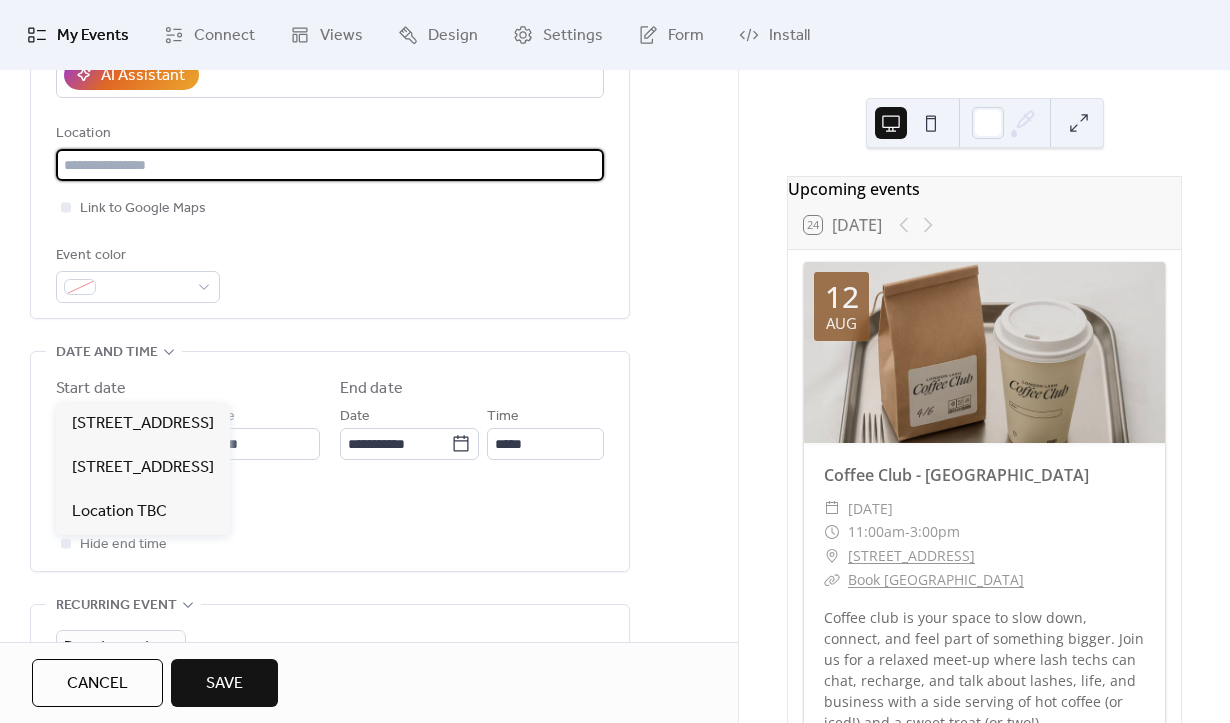 click on "Event color" at bounding box center (330, 273) 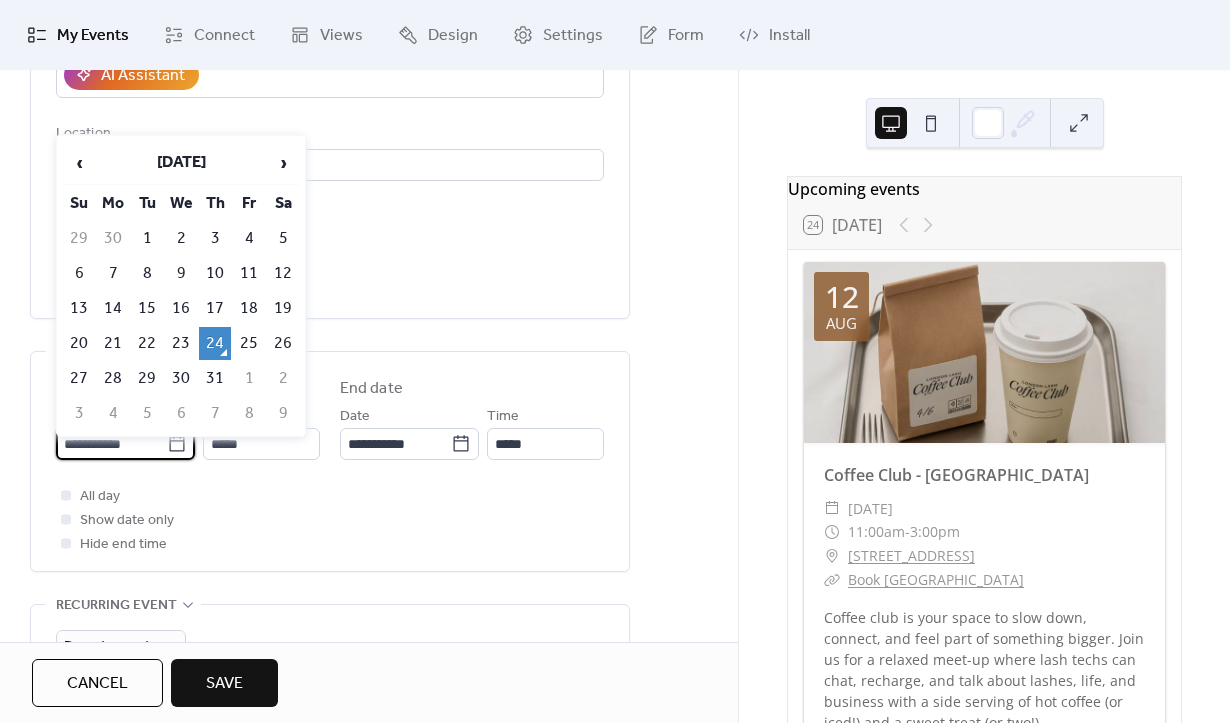 click on "**********" at bounding box center (111, 444) 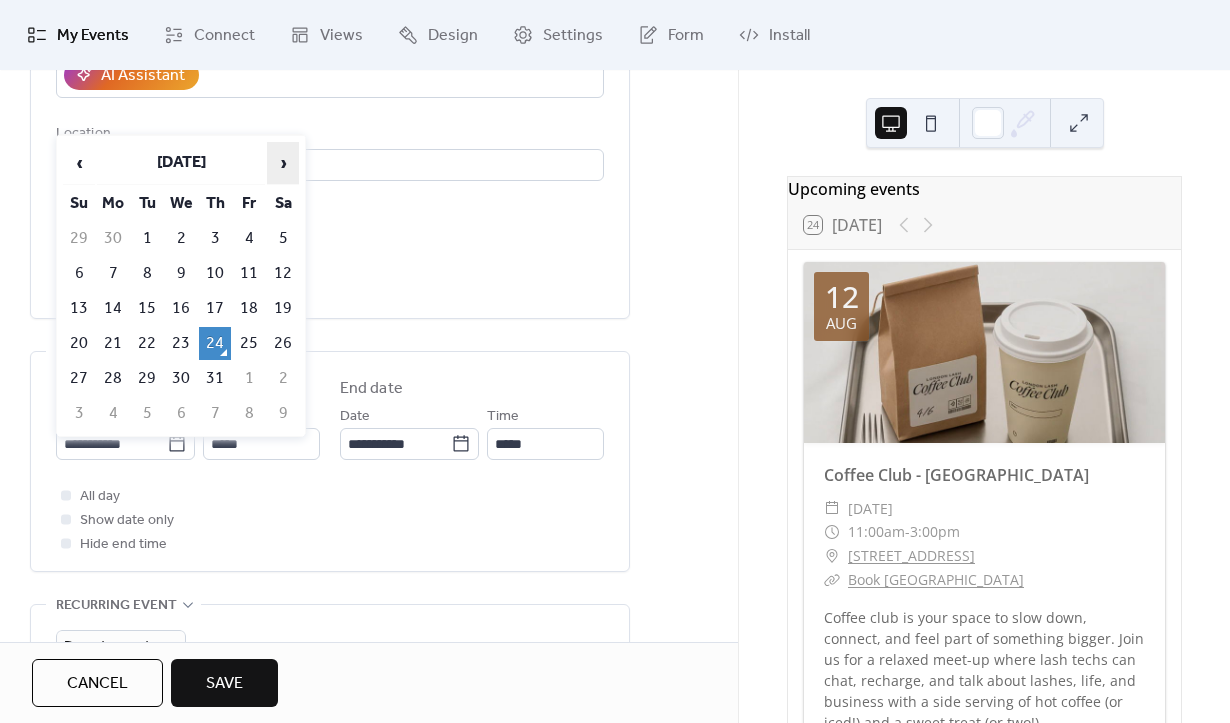 click on "›" at bounding box center (283, 163) 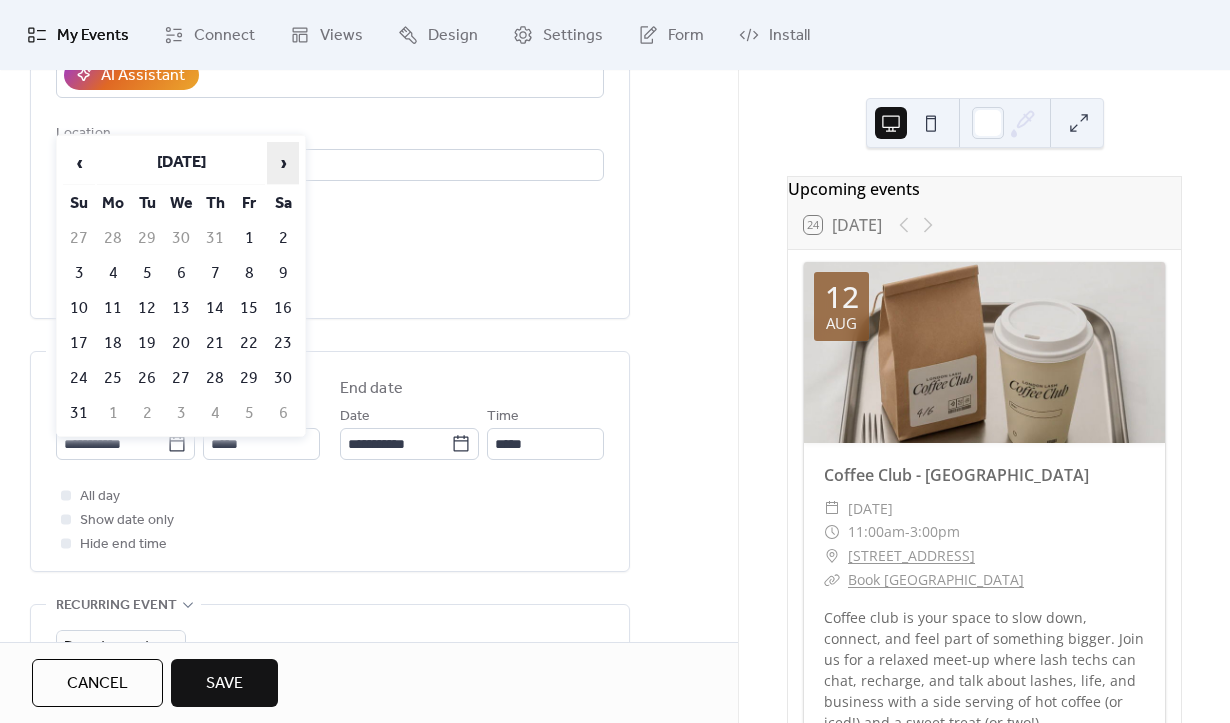 click on "›" at bounding box center (283, 163) 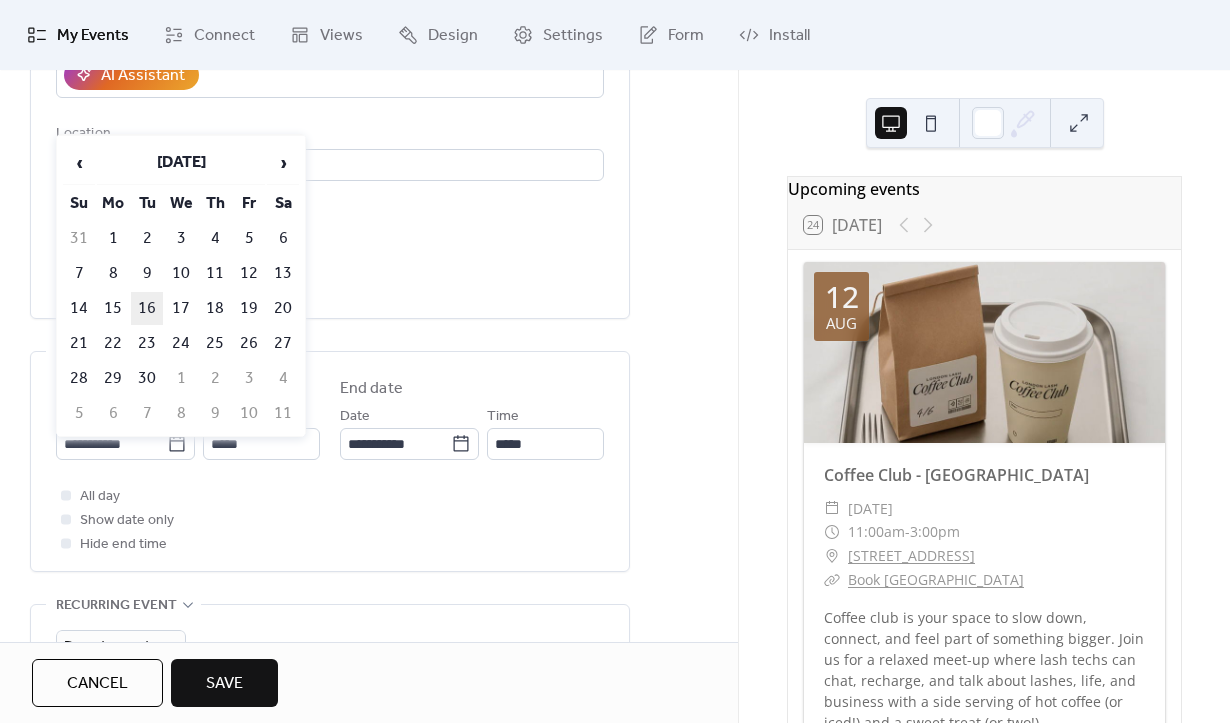 click on "16" at bounding box center (147, 308) 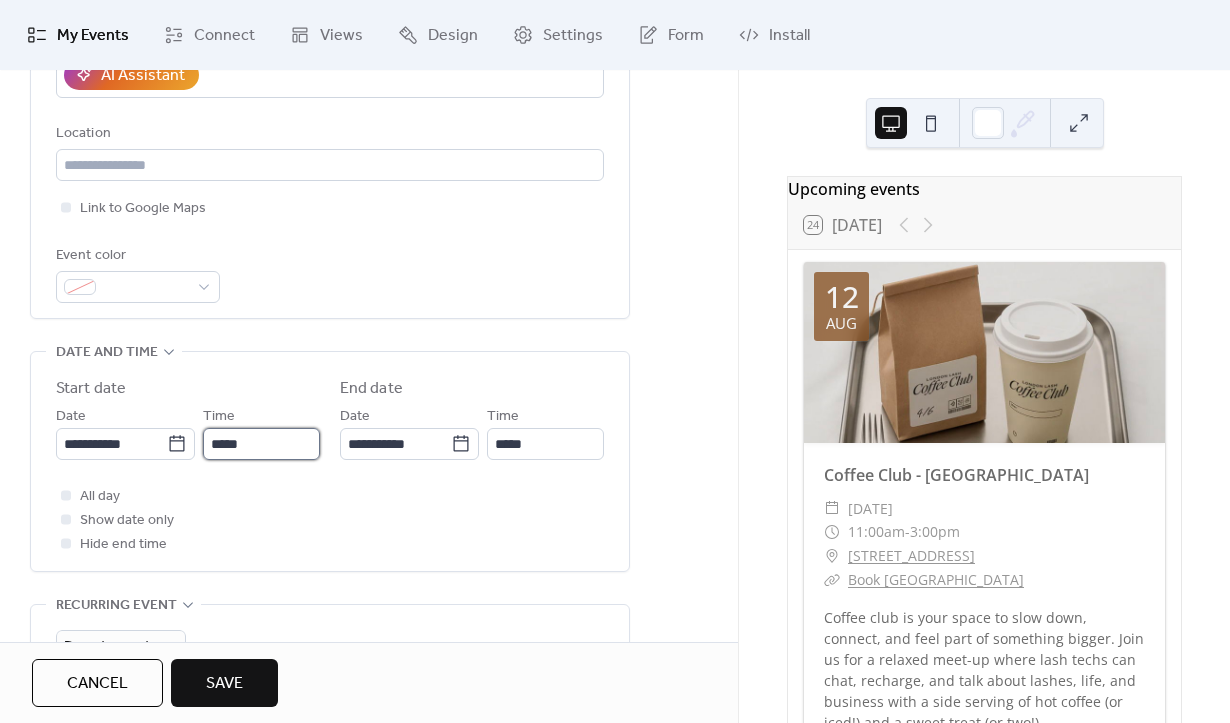 click on "*****" at bounding box center [261, 444] 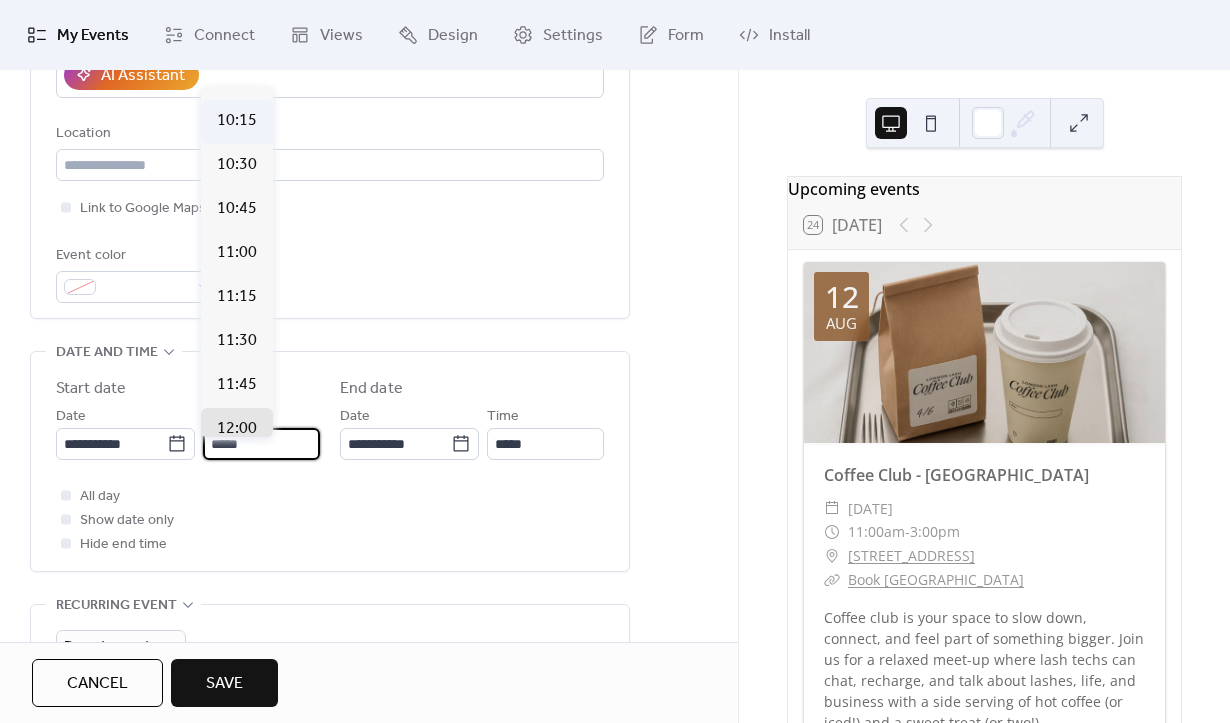 scroll, scrollTop: 1790, scrollLeft: 0, axis: vertical 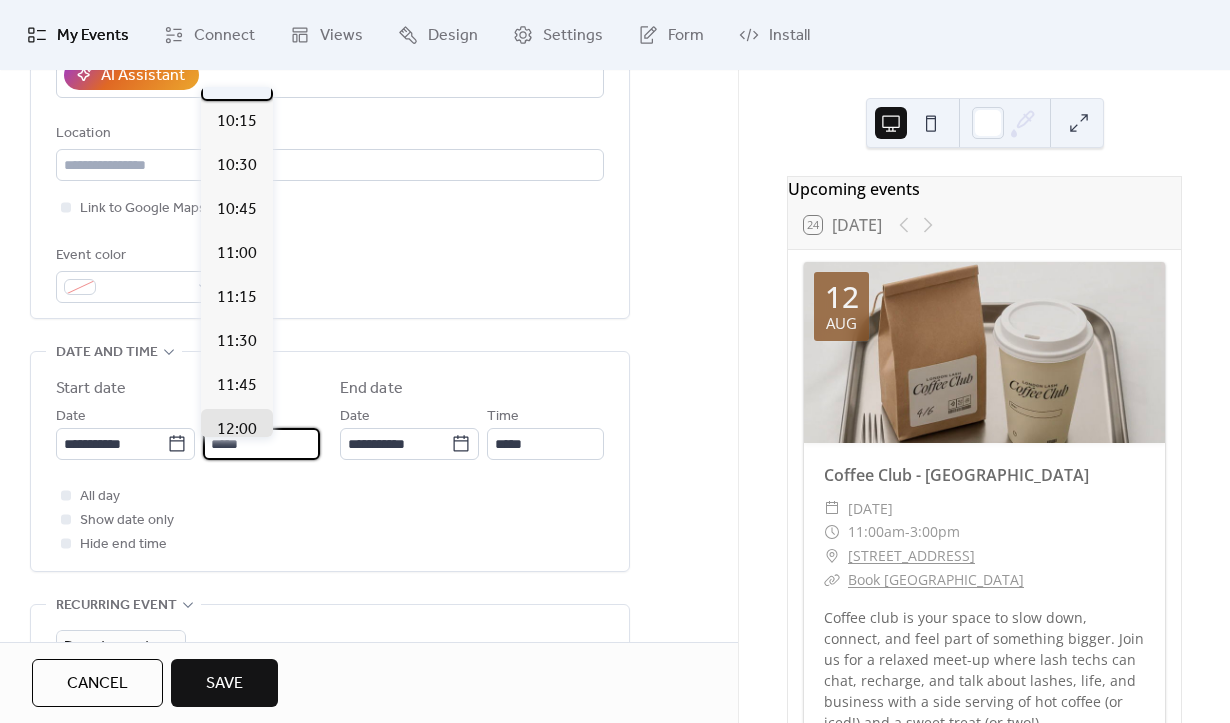 click on "10:00" at bounding box center (237, 78) 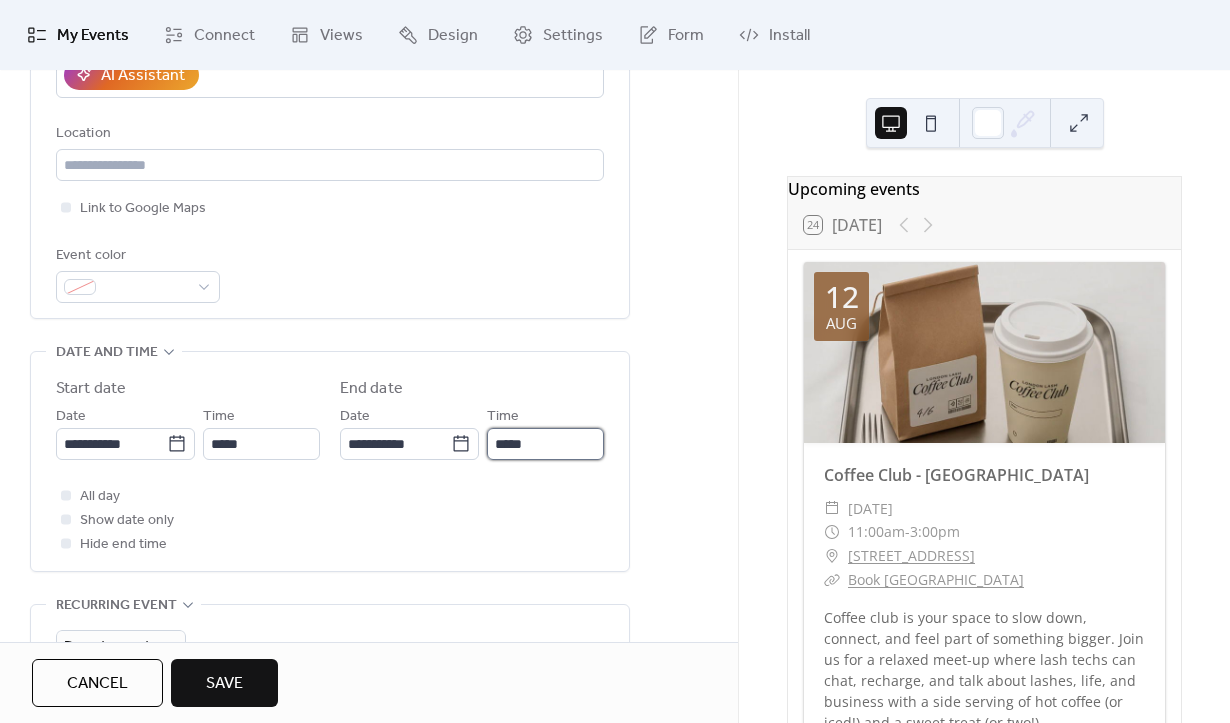 click on "*****" at bounding box center (545, 444) 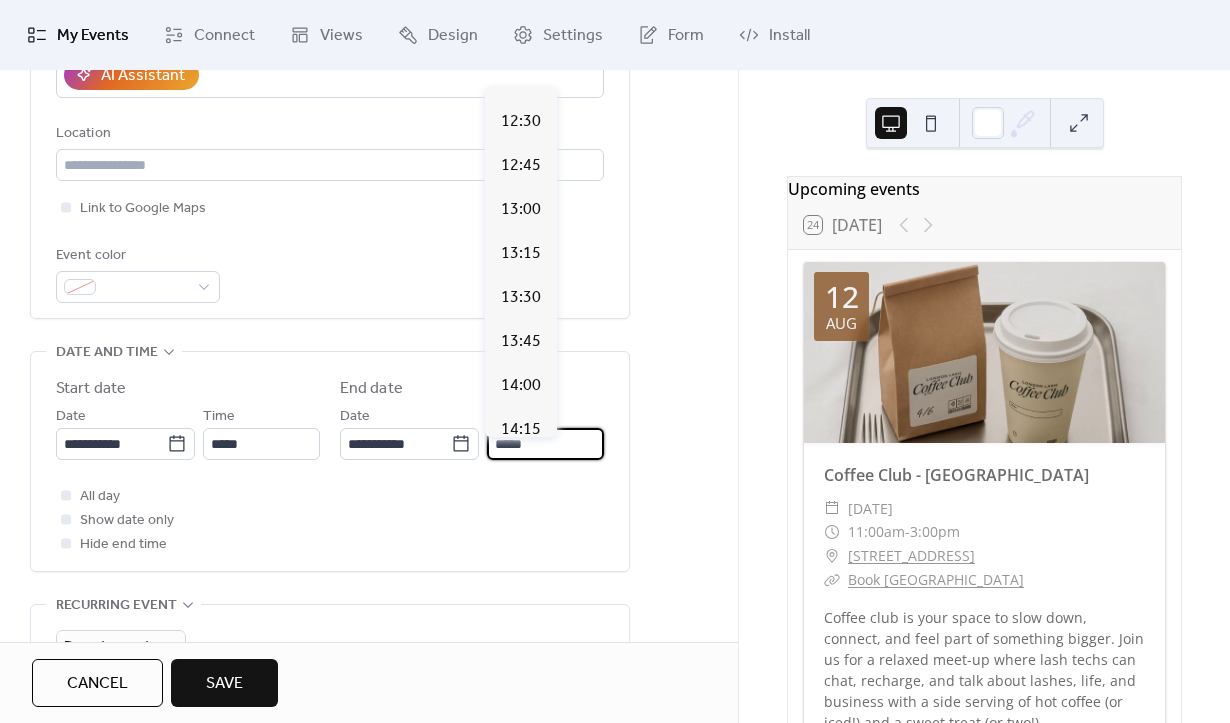 scroll, scrollTop: 486, scrollLeft: 0, axis: vertical 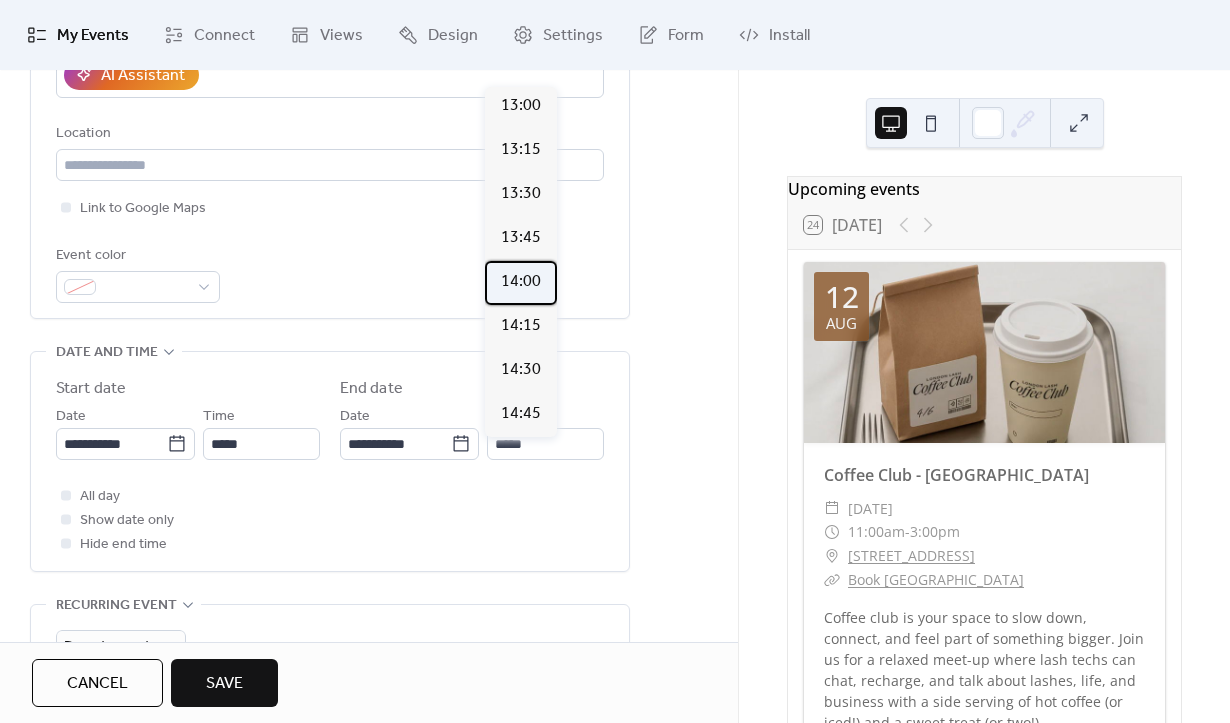 click on "14:00" at bounding box center (521, 282) 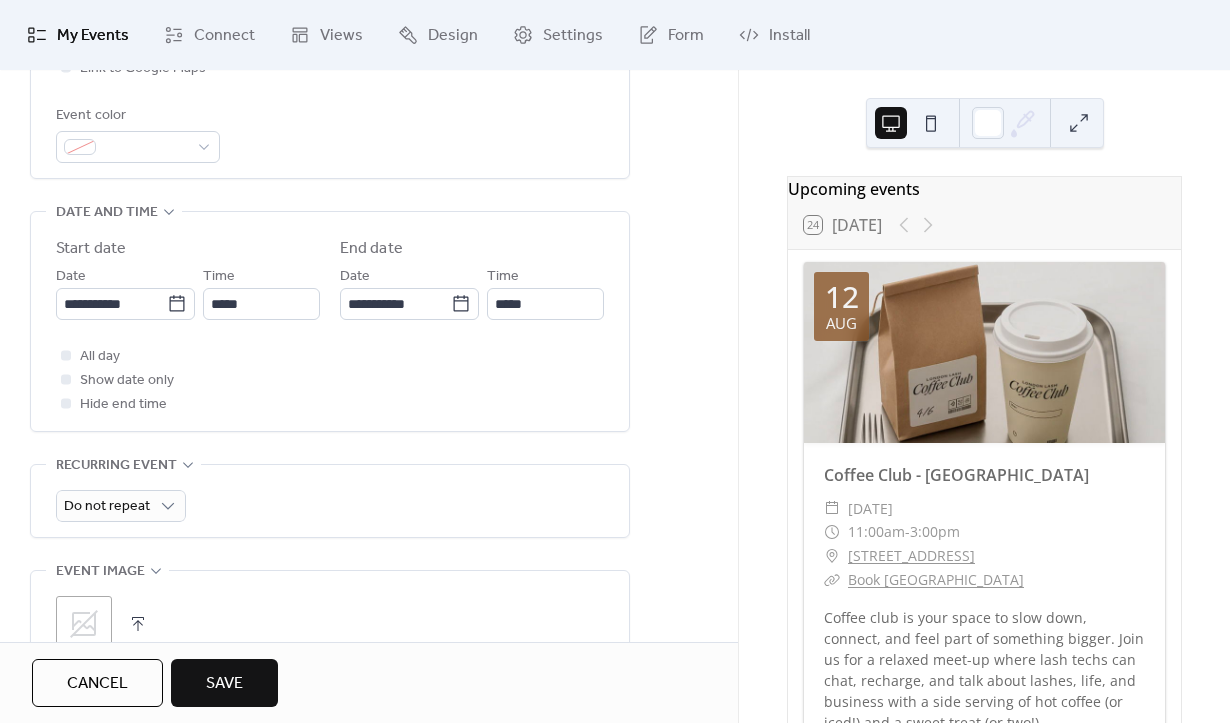 scroll, scrollTop: 781, scrollLeft: 0, axis: vertical 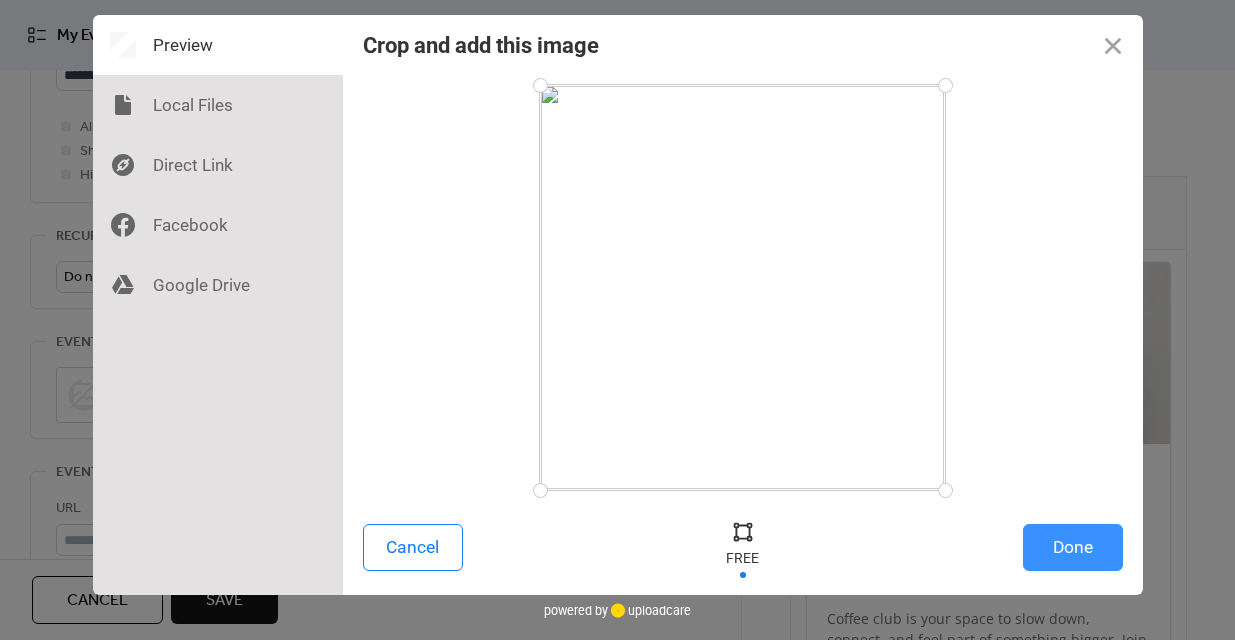 click on "Done" at bounding box center (1073, 547) 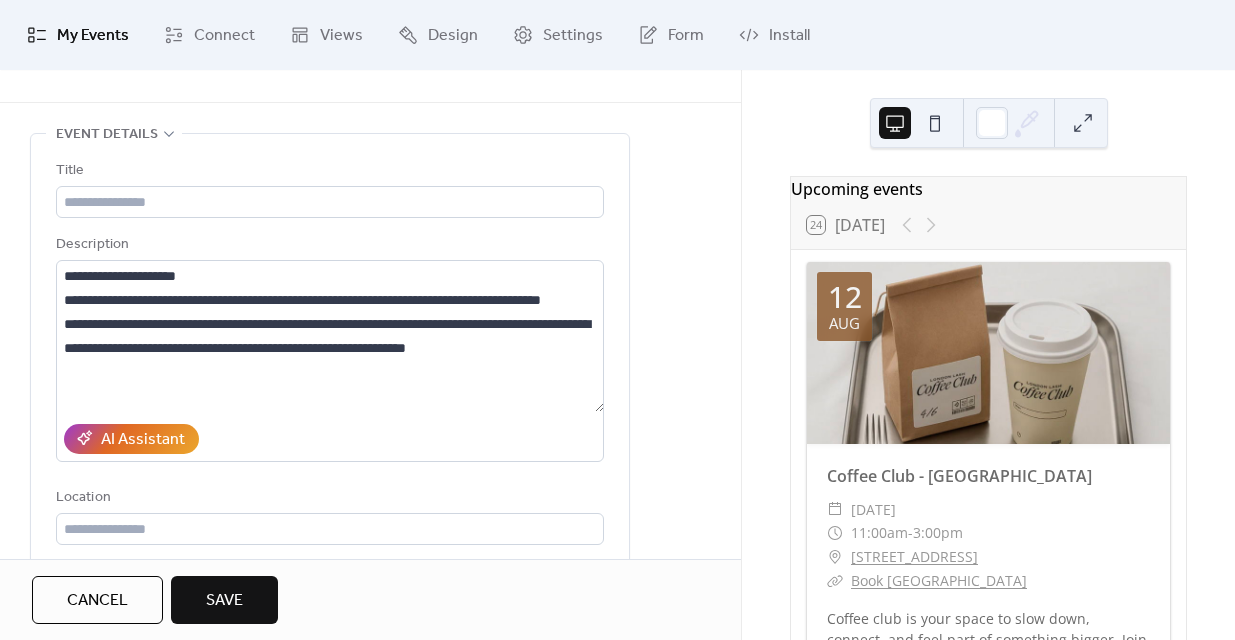 scroll, scrollTop: 26, scrollLeft: 0, axis: vertical 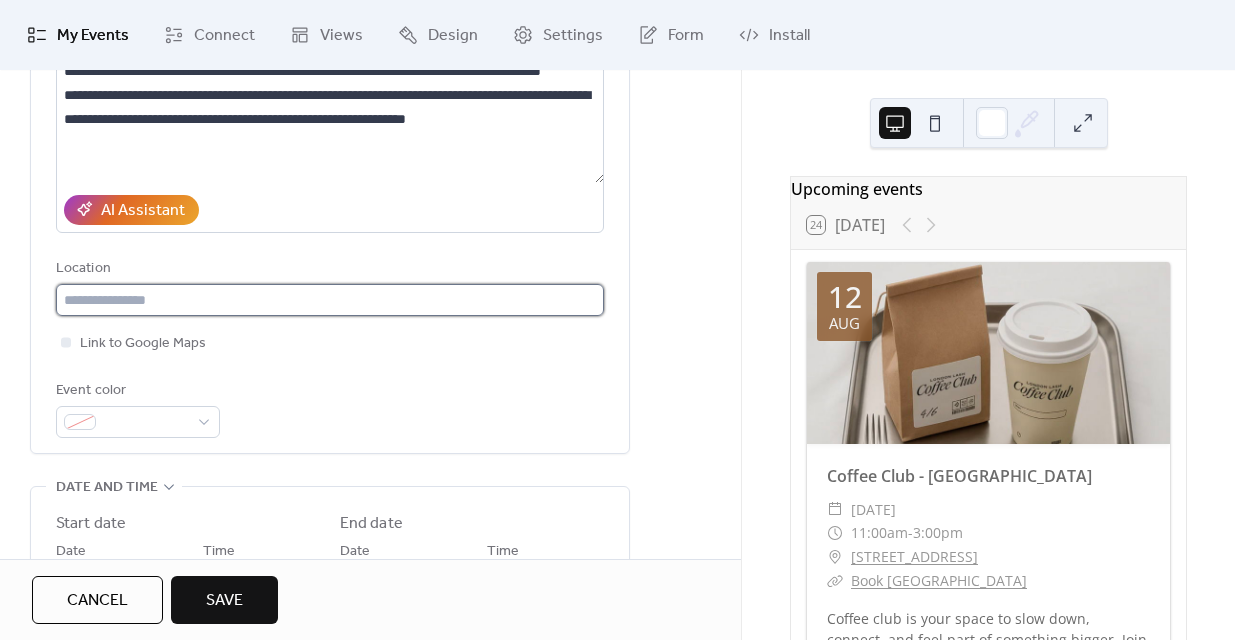 click at bounding box center [330, 300] 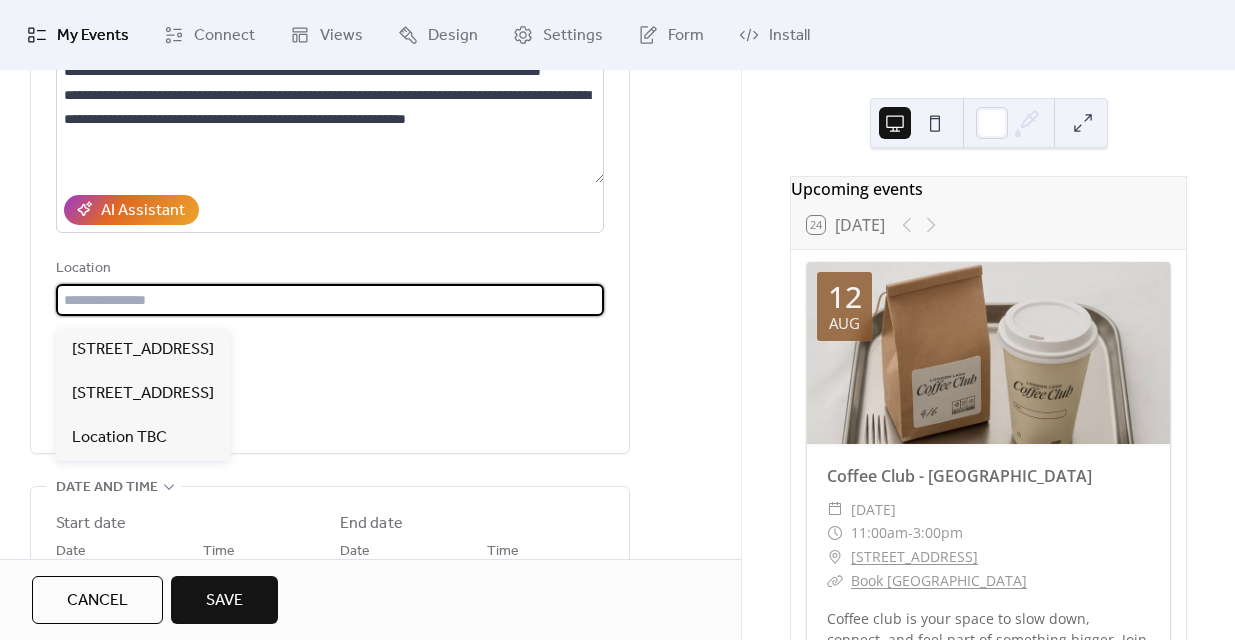 paste on "**********" 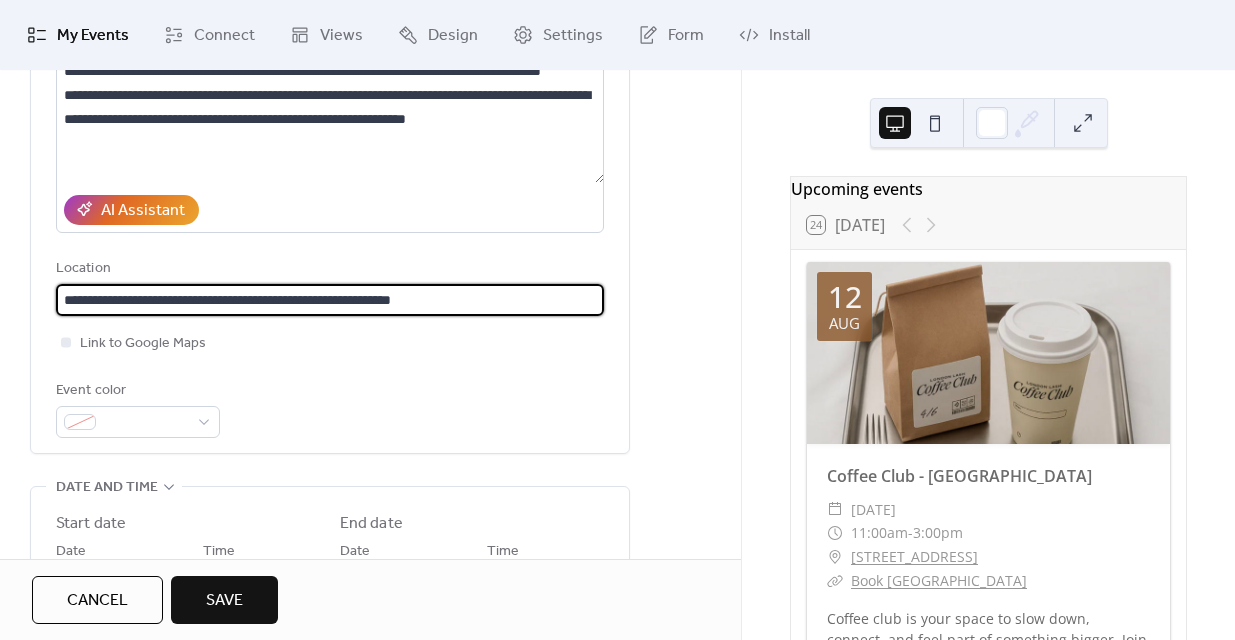 type on "**********" 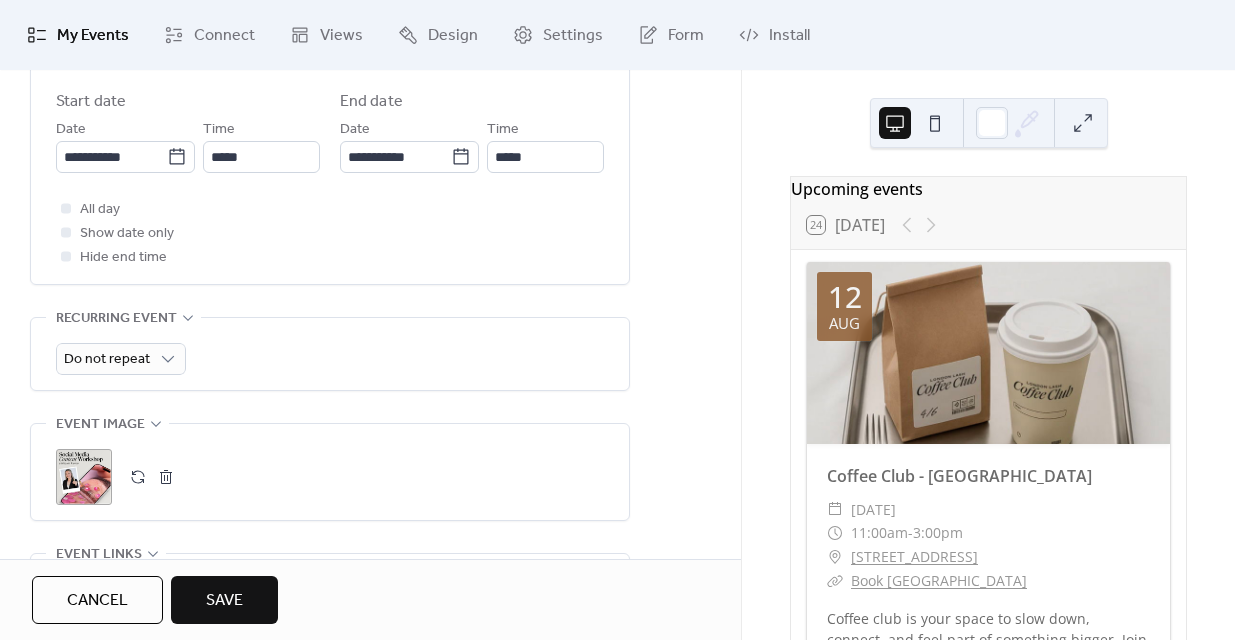 scroll, scrollTop: 488, scrollLeft: 0, axis: vertical 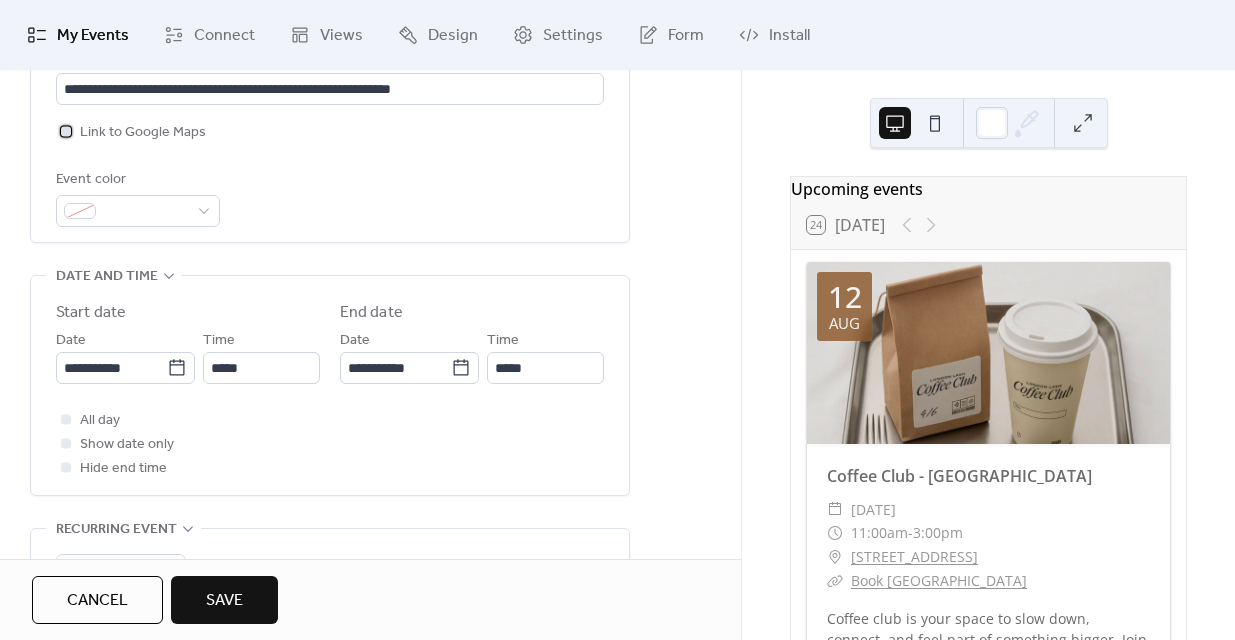 click at bounding box center [66, 131] 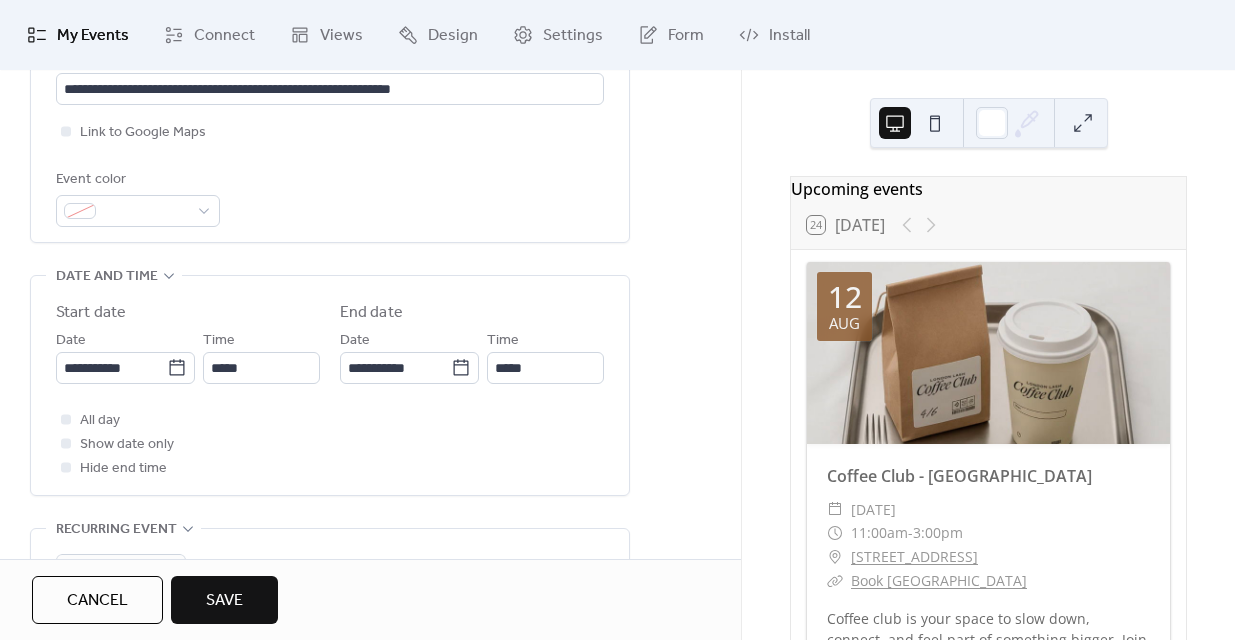 click on "Save" at bounding box center [224, 601] 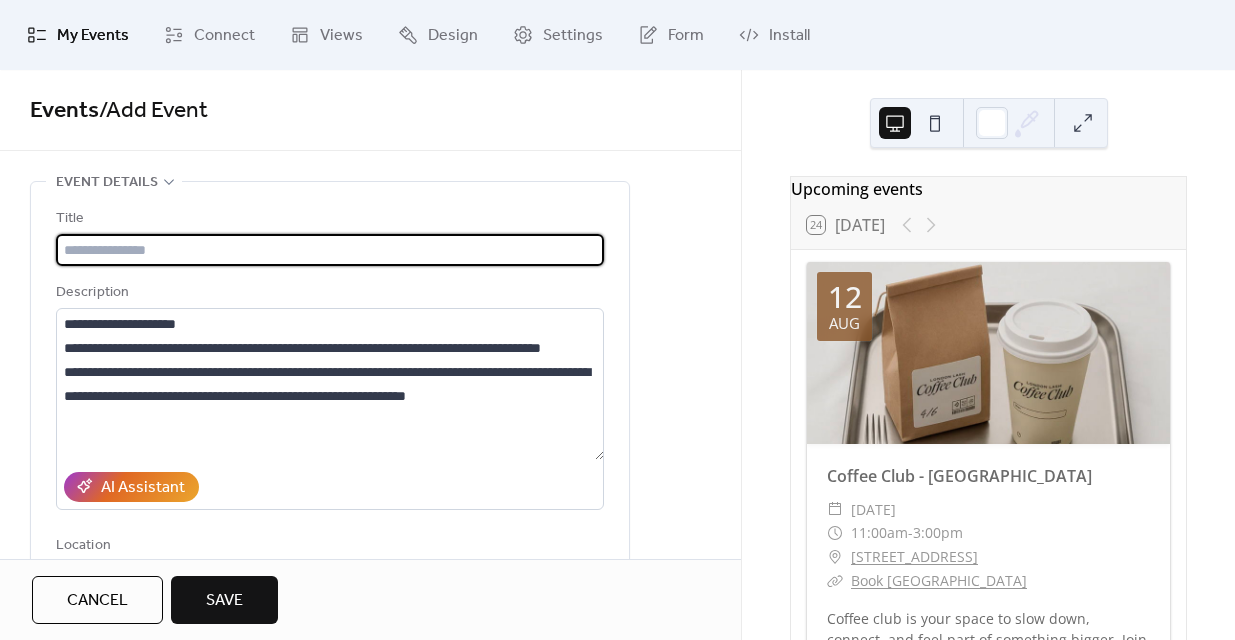 paste on "**********" 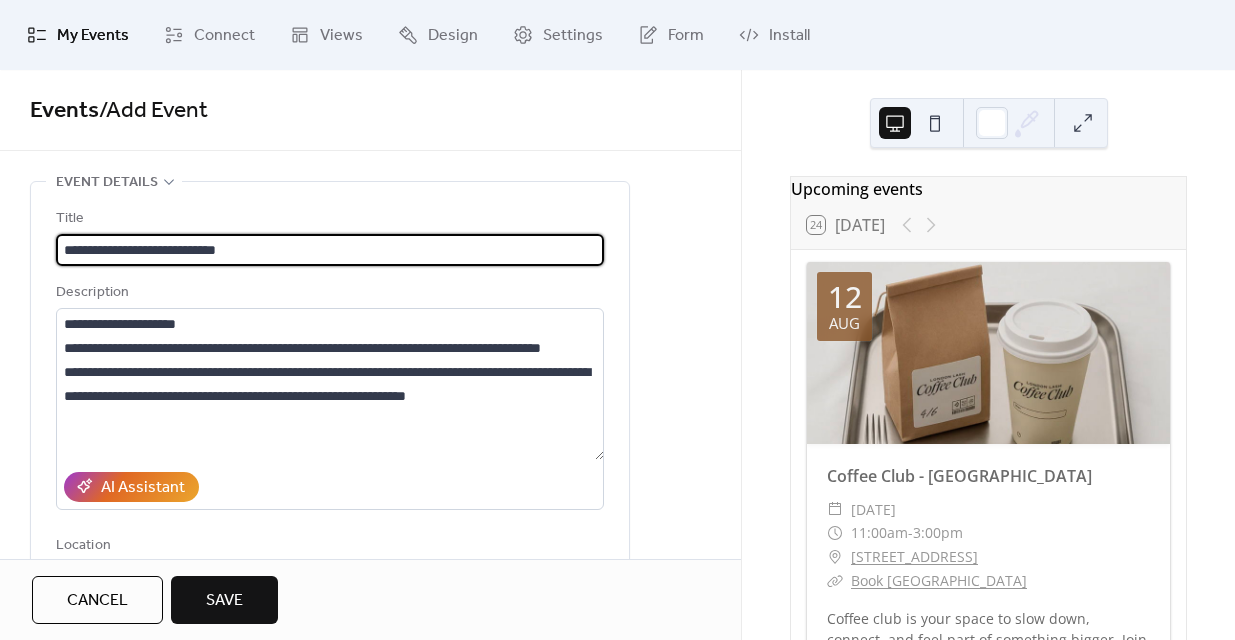 type on "**********" 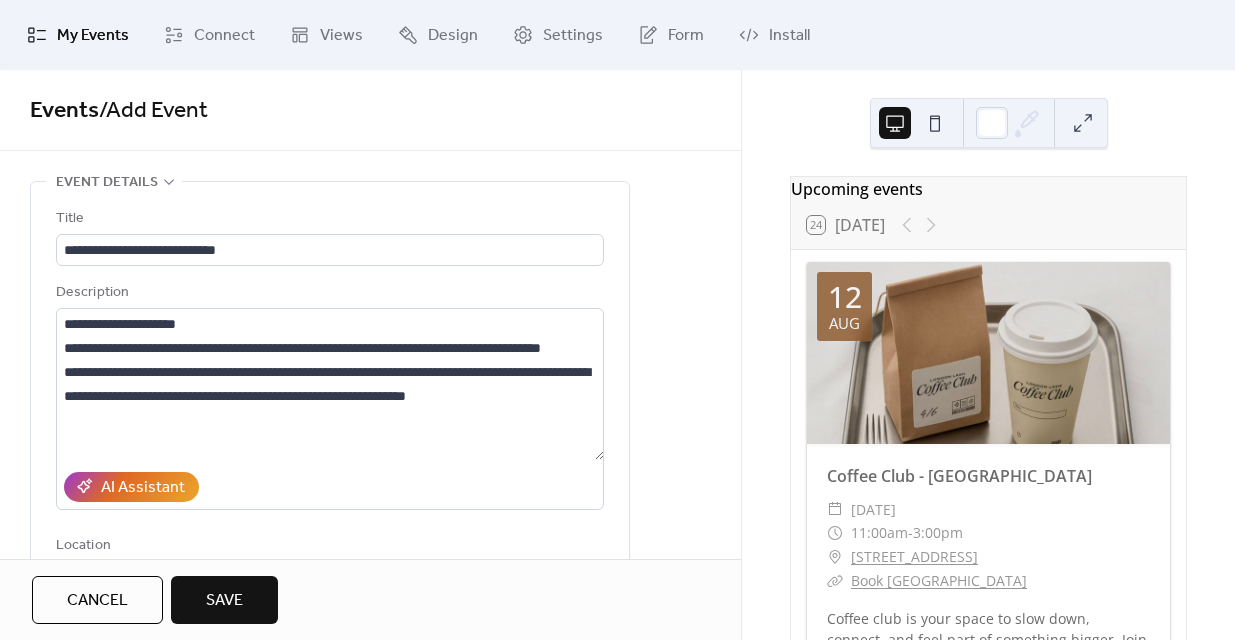click on "Title" at bounding box center (328, 219) 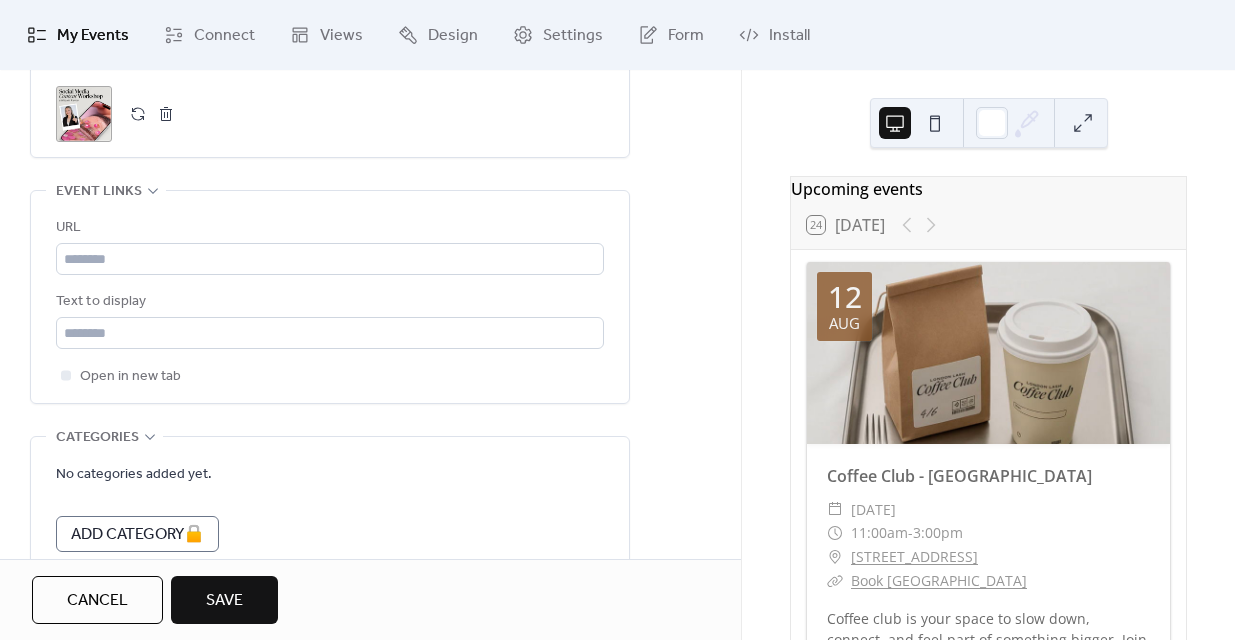 scroll, scrollTop: 1001, scrollLeft: 0, axis: vertical 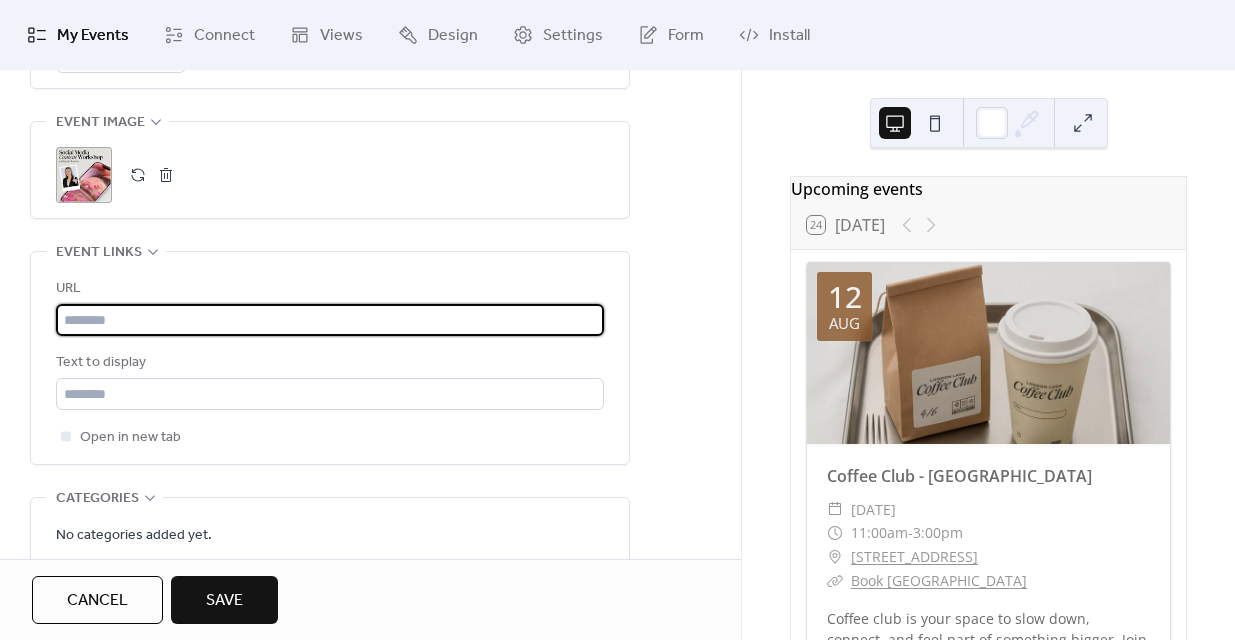 click at bounding box center (330, 320) 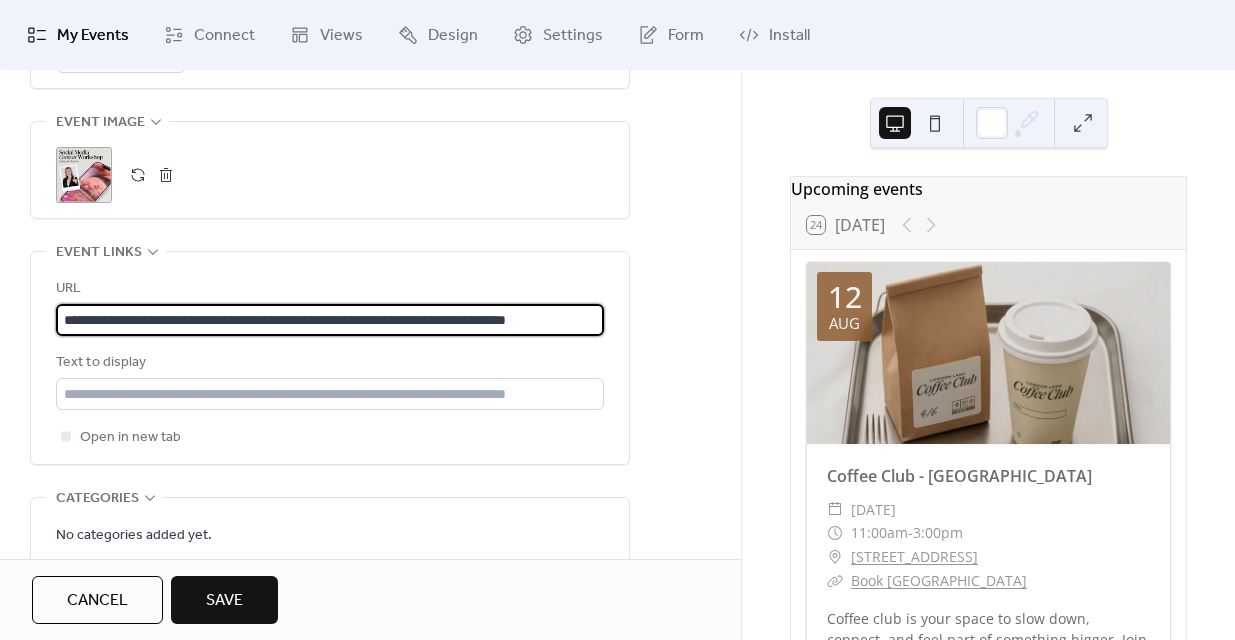 scroll, scrollTop: 0, scrollLeft: 62, axis: horizontal 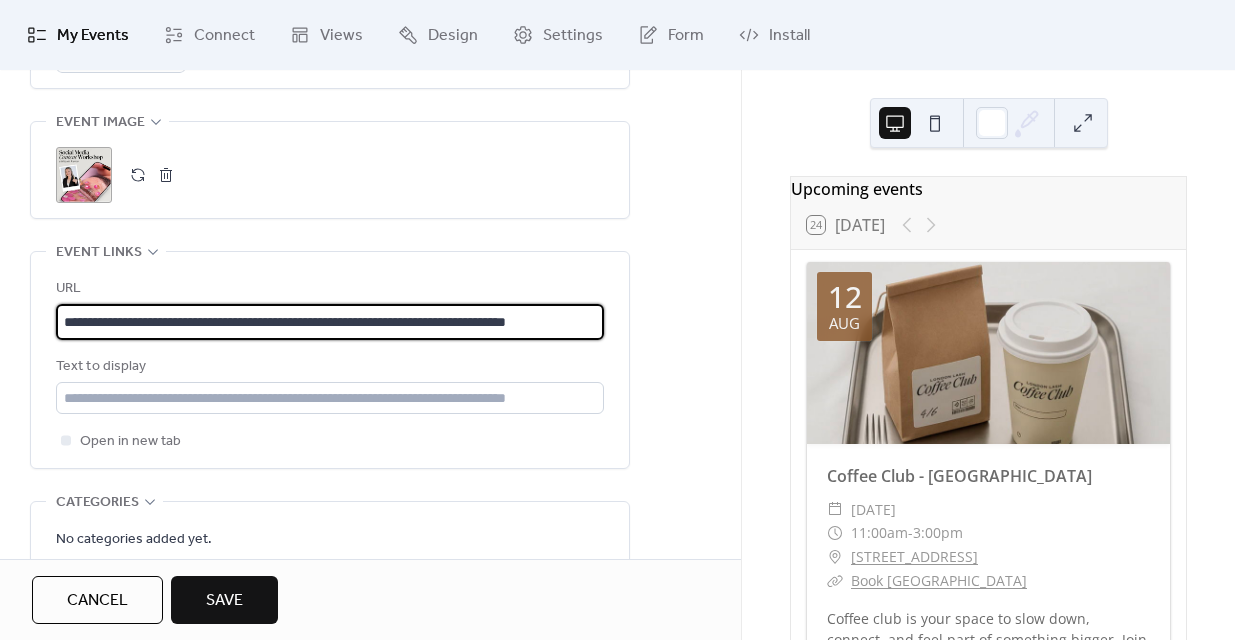 type on "**********" 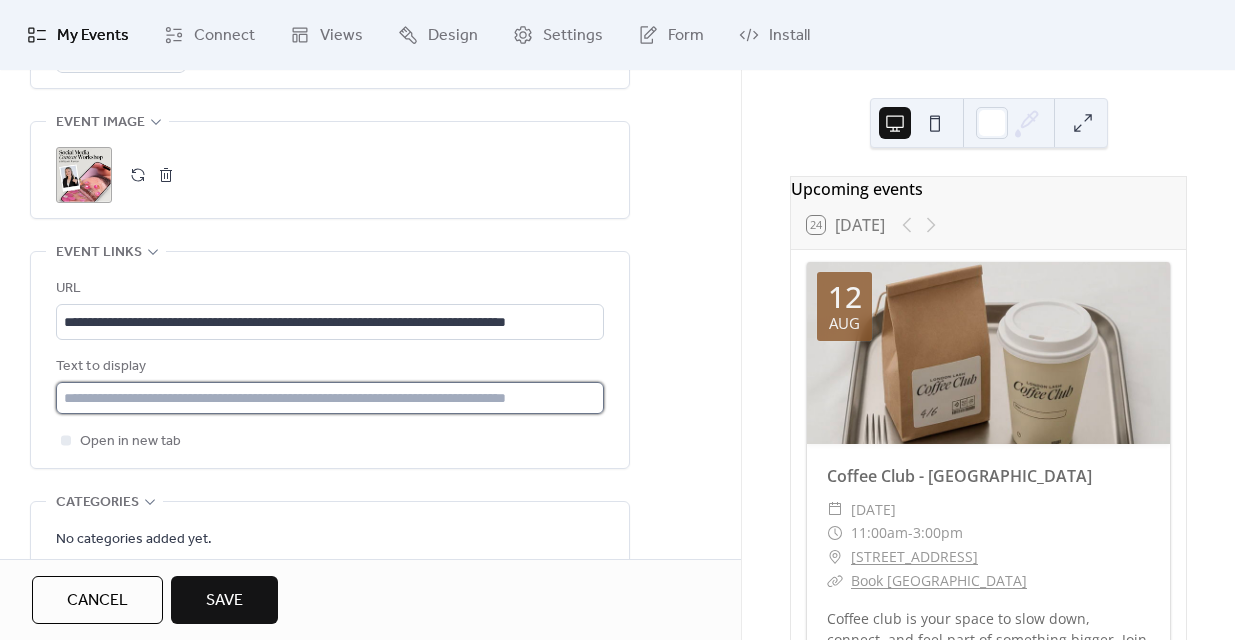 click at bounding box center [330, 398] 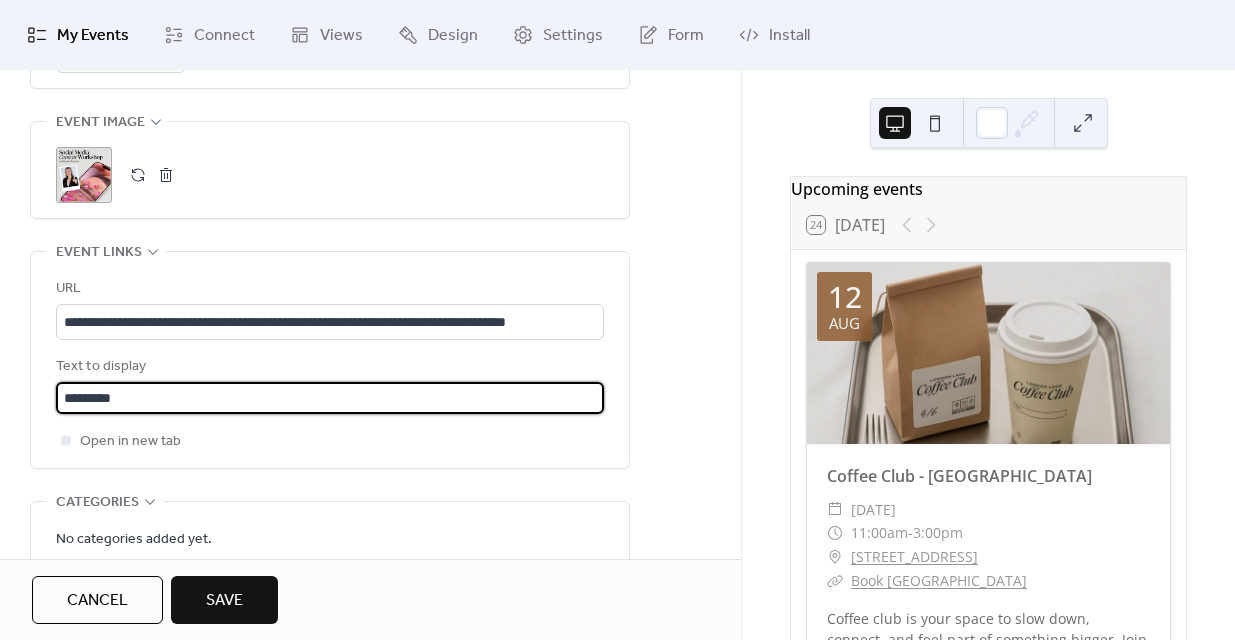 type on "*********" 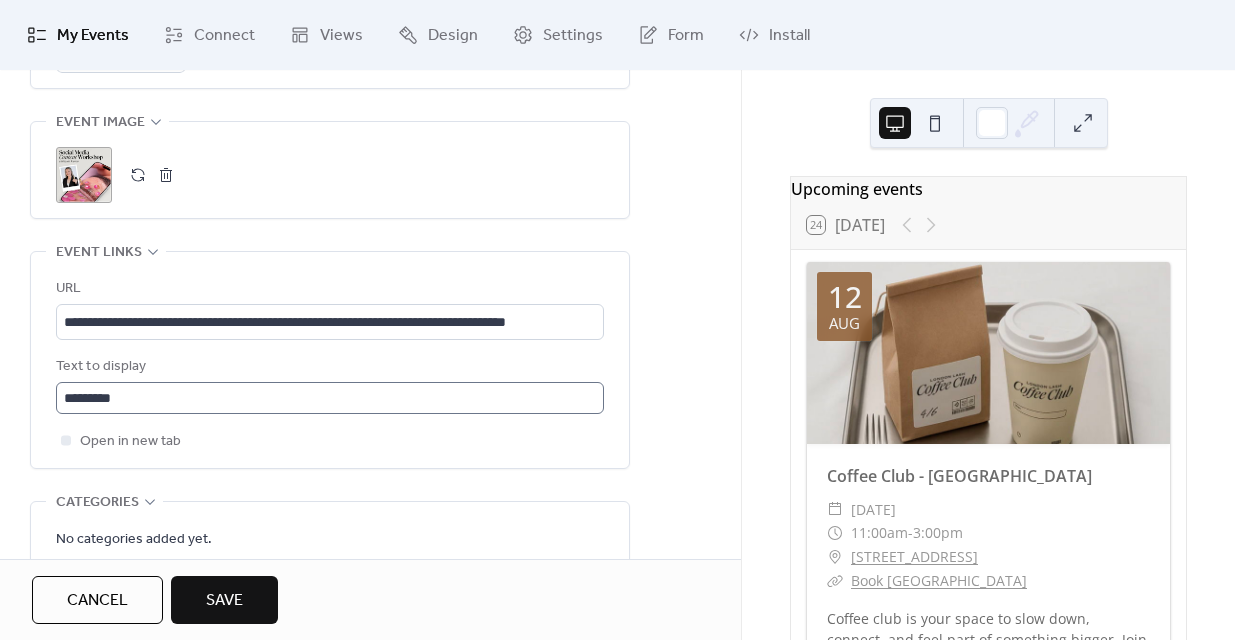 scroll, scrollTop: 1261, scrollLeft: 0, axis: vertical 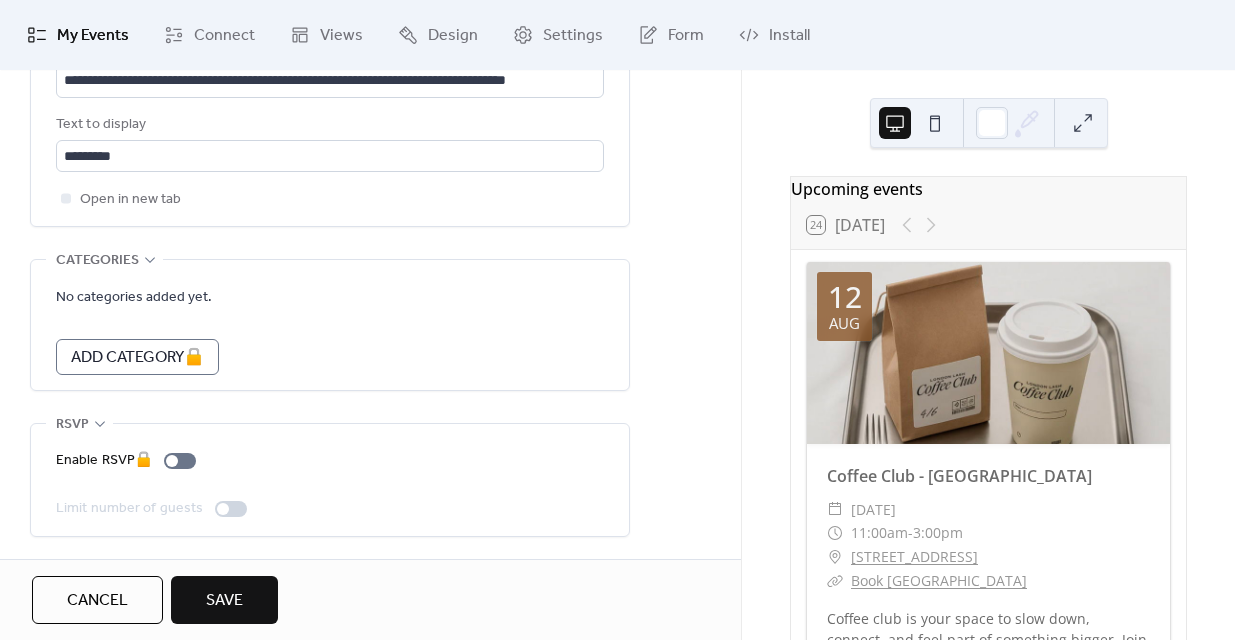 click on "Save" at bounding box center [224, 601] 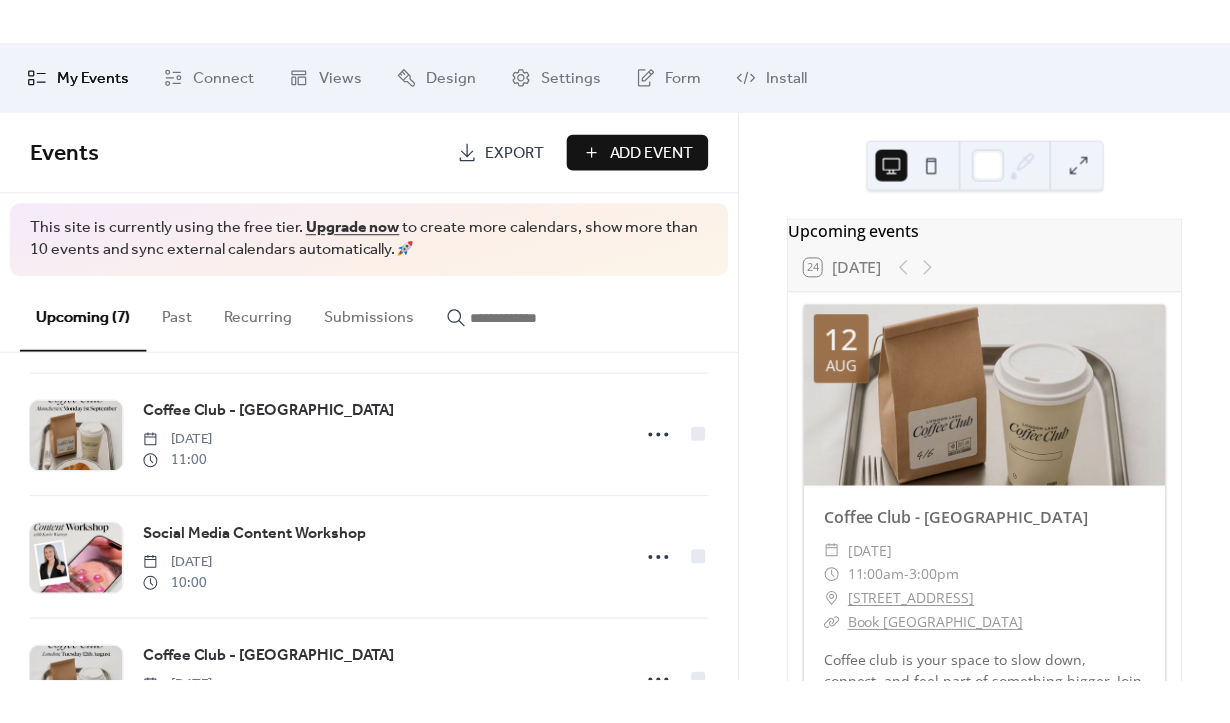 scroll, scrollTop: 129, scrollLeft: 0, axis: vertical 